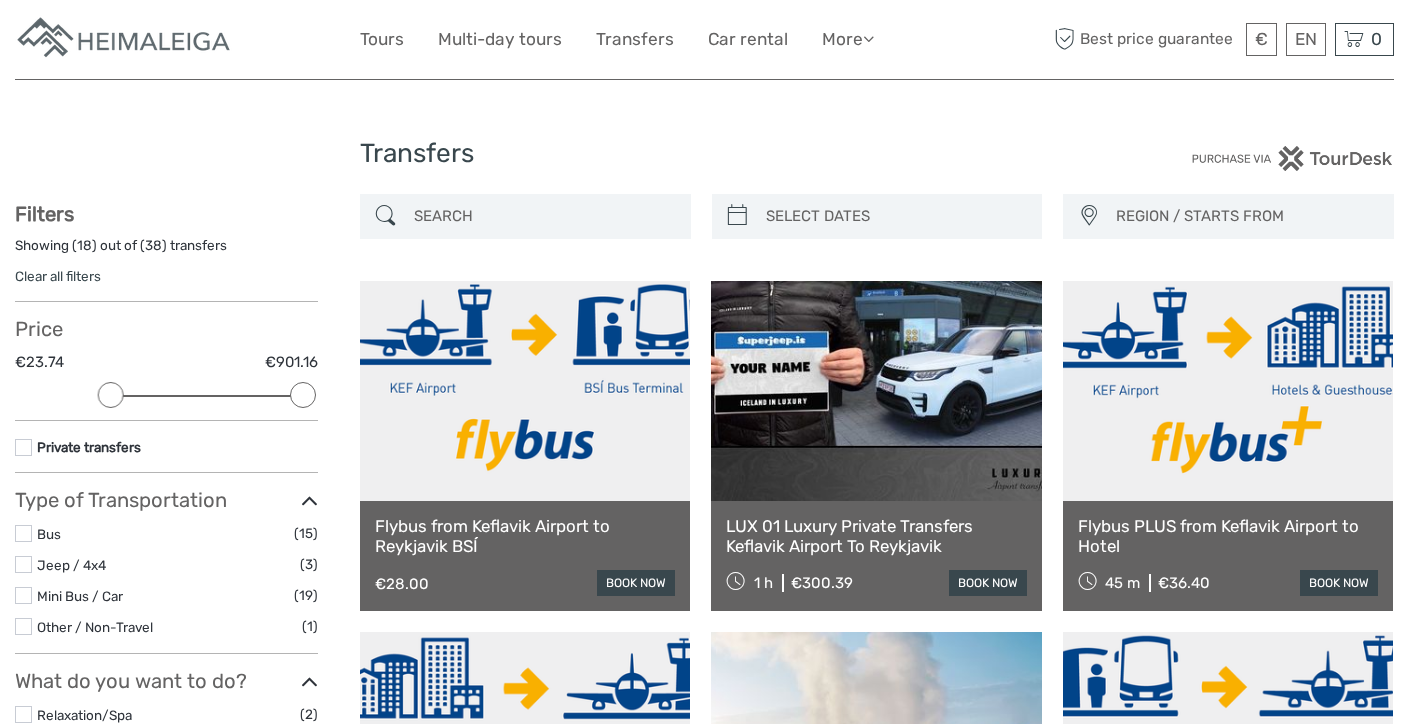 select 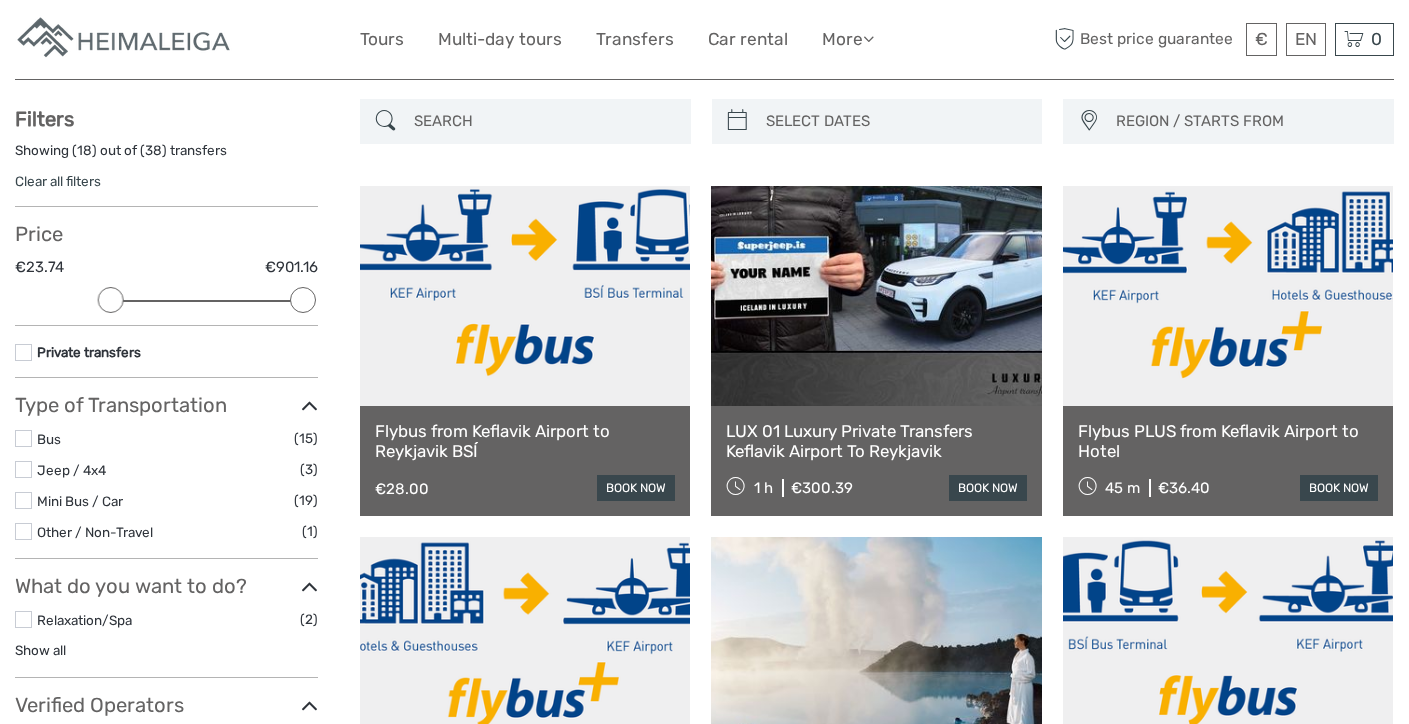 scroll, scrollTop: 0, scrollLeft: 0, axis: both 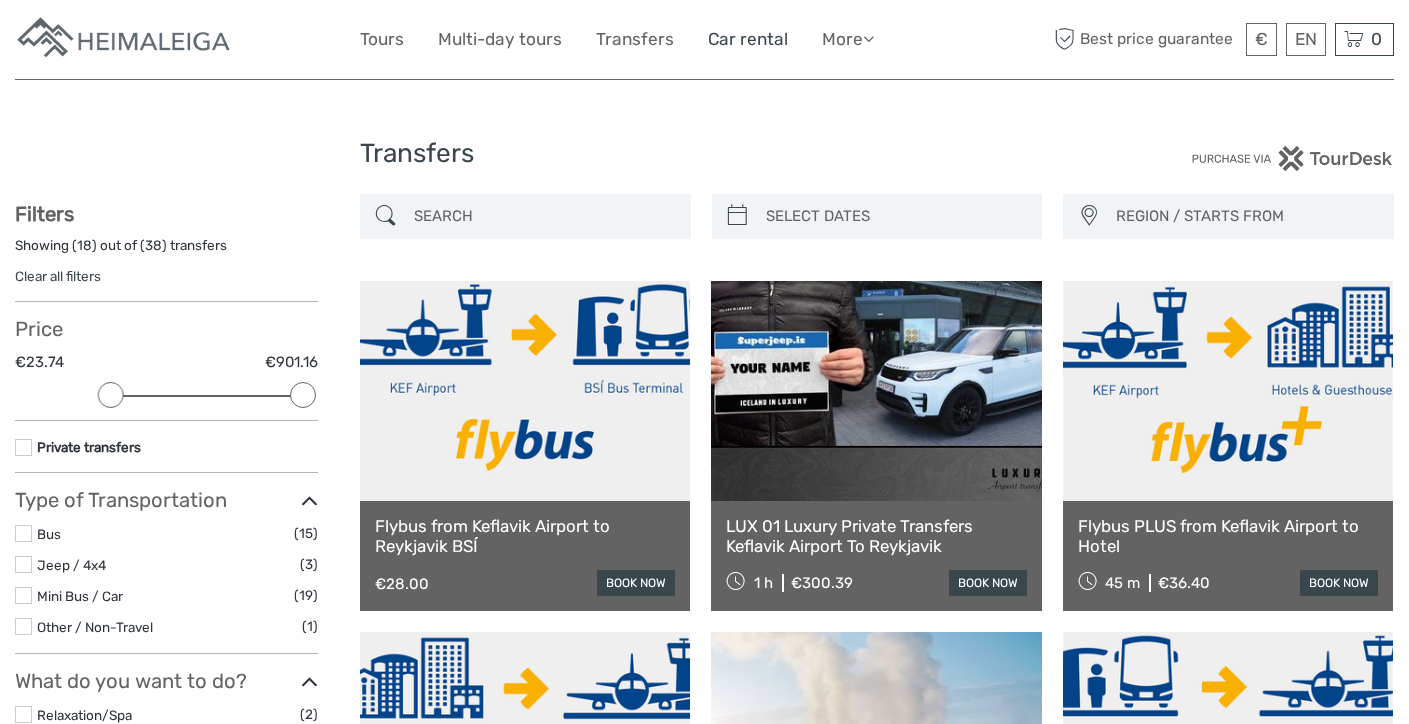click on "Car rental" at bounding box center [748, 39] 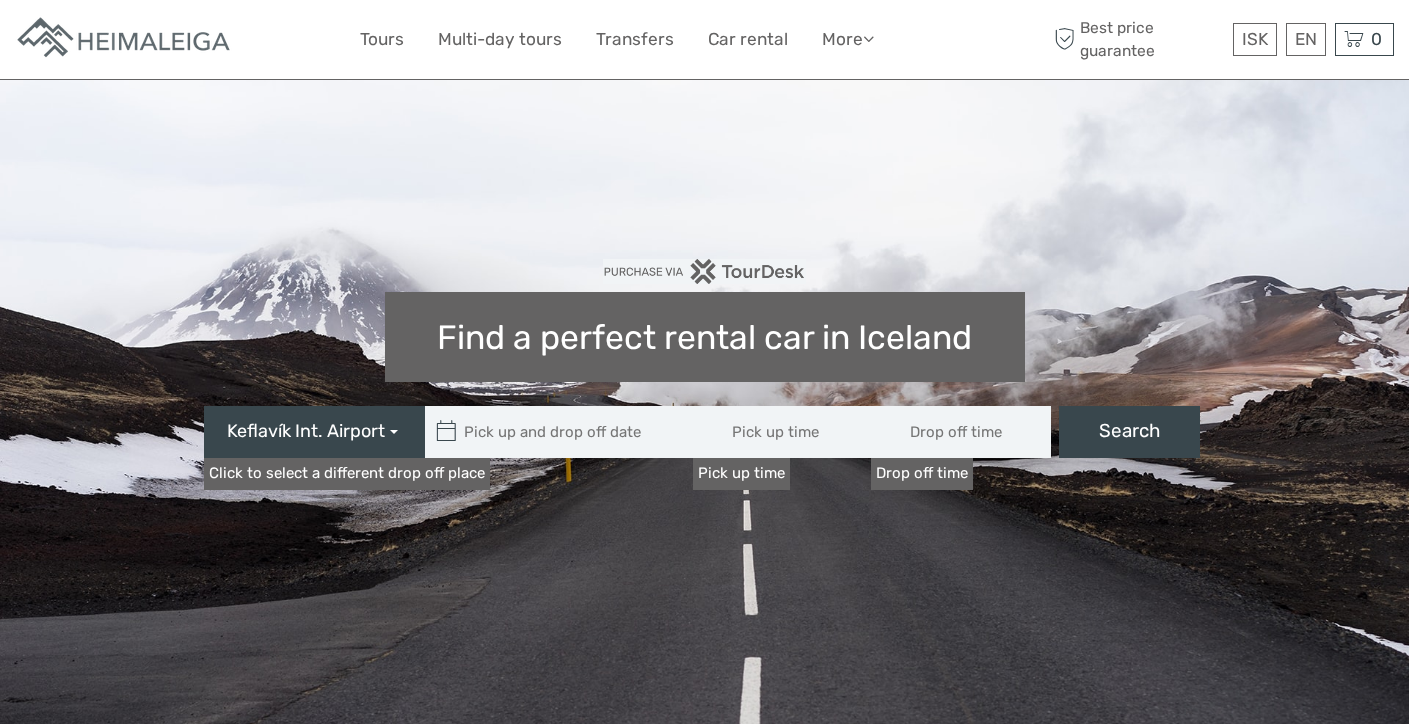 scroll, scrollTop: 0, scrollLeft: 0, axis: both 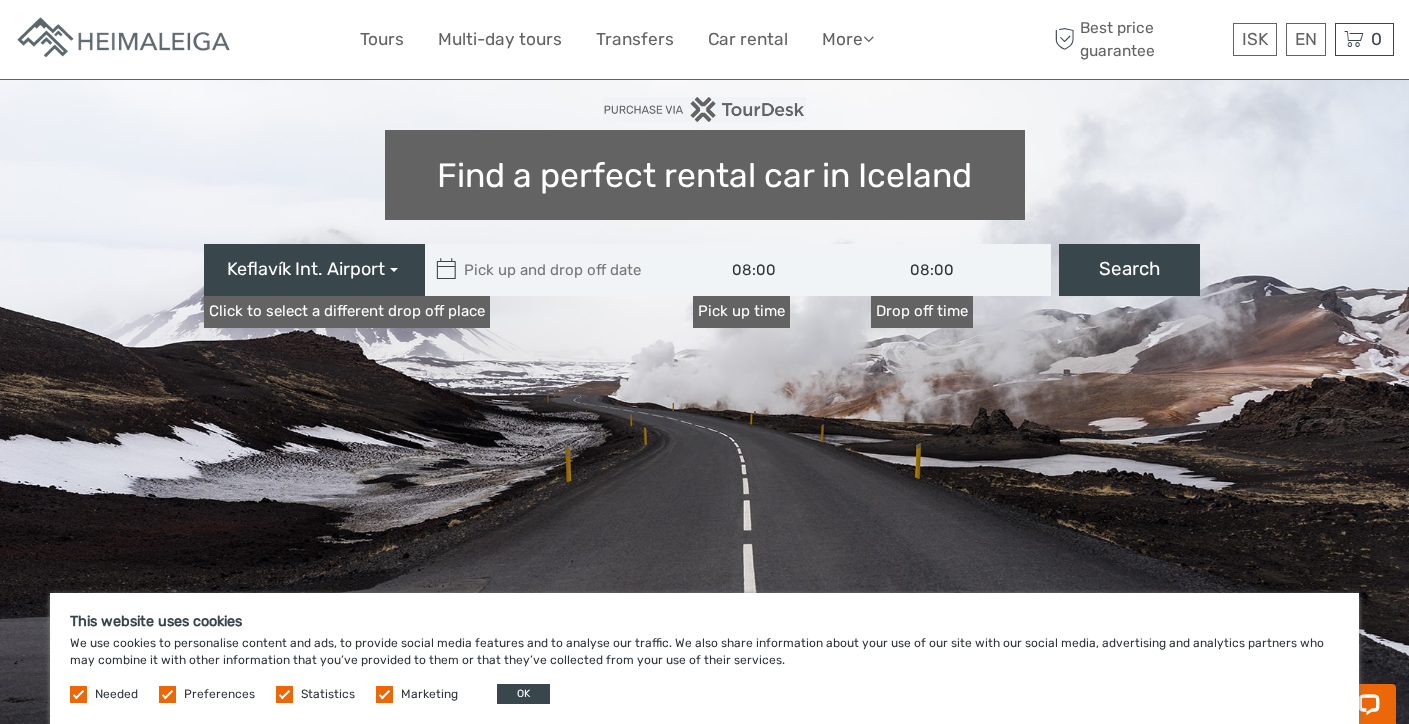 click at bounding box center [394, 270] 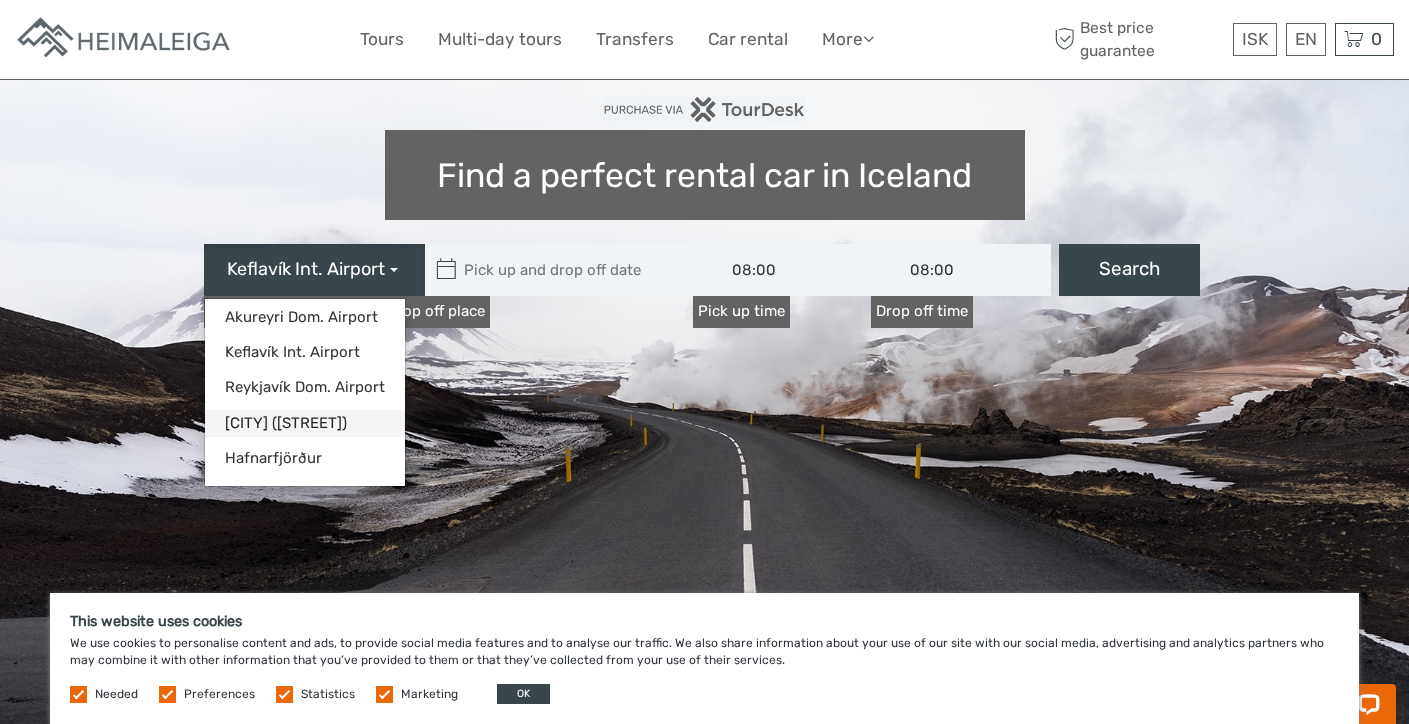 click on "[CITY] ([STREET])" at bounding box center [305, 423] 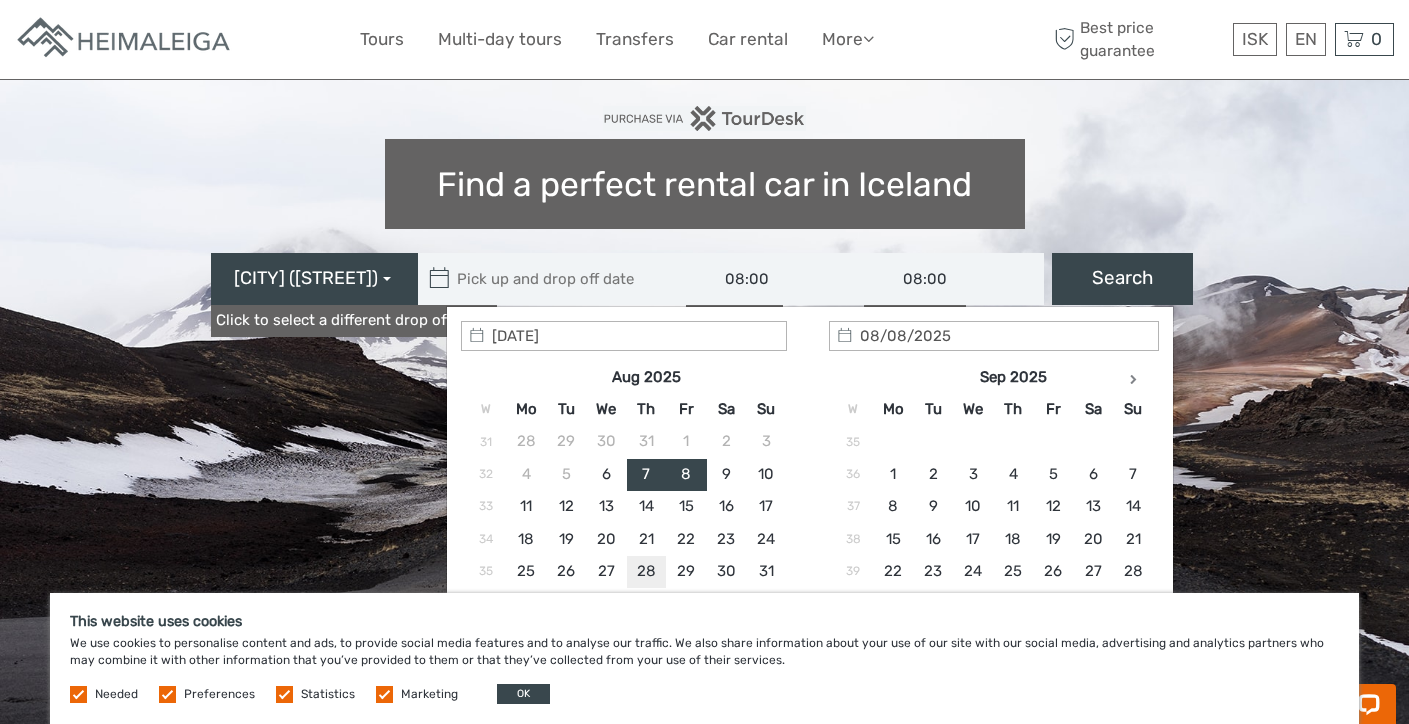 scroll, scrollTop: 299, scrollLeft: 0, axis: vertical 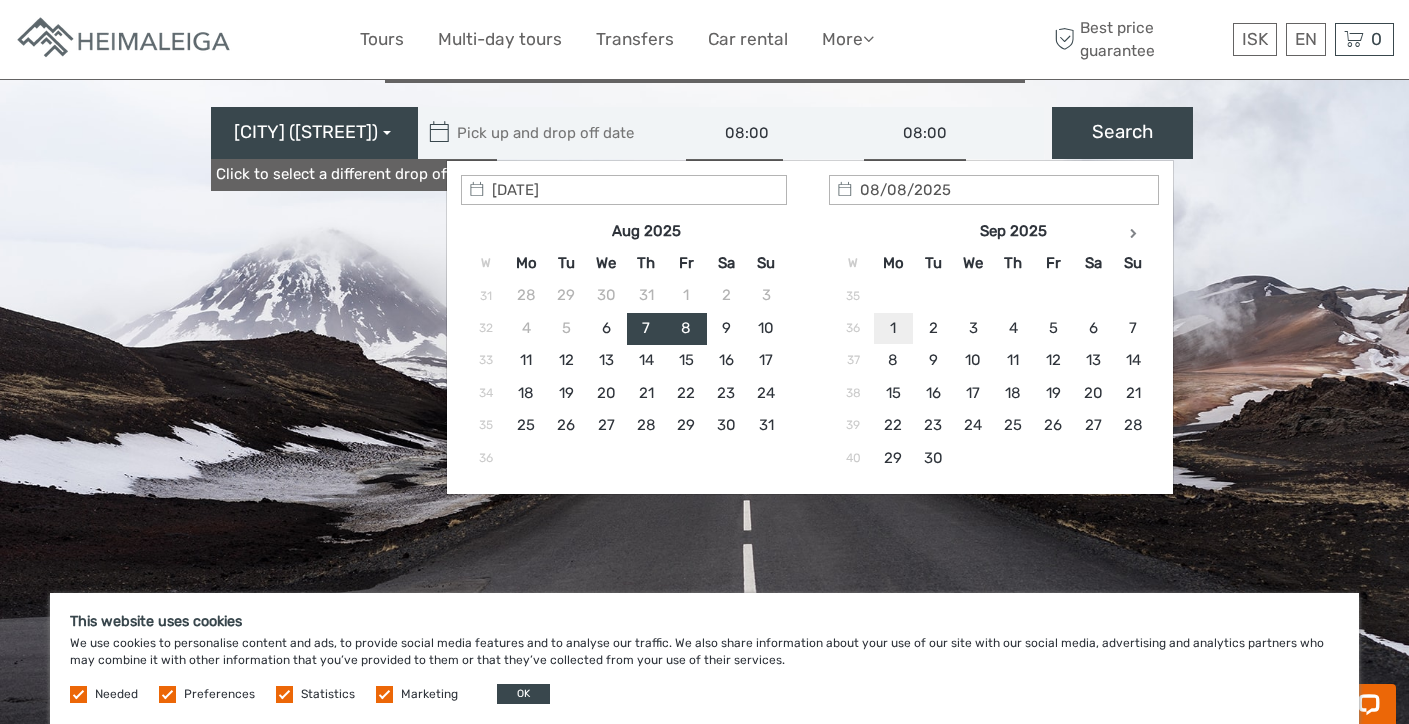 type on "[DATE]" 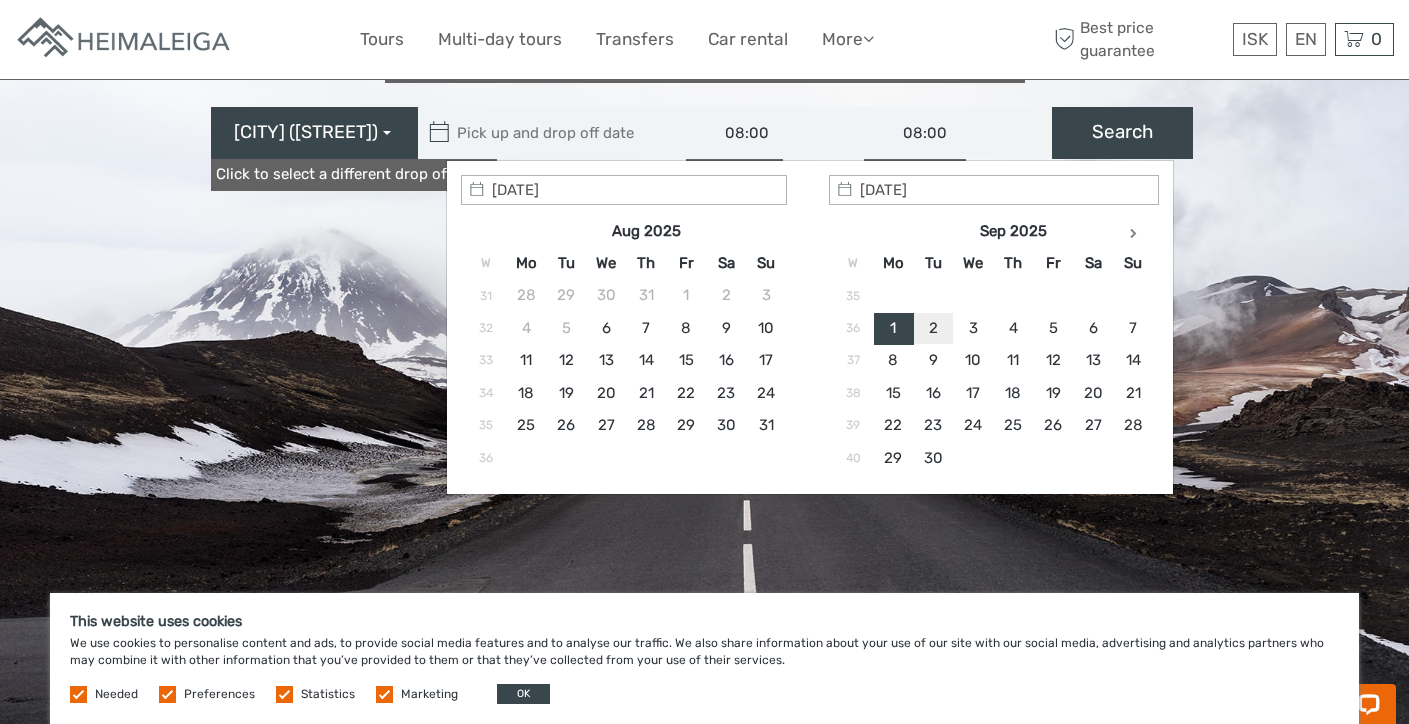 type on "[DAY]/[MONTH]/[YEAR]" 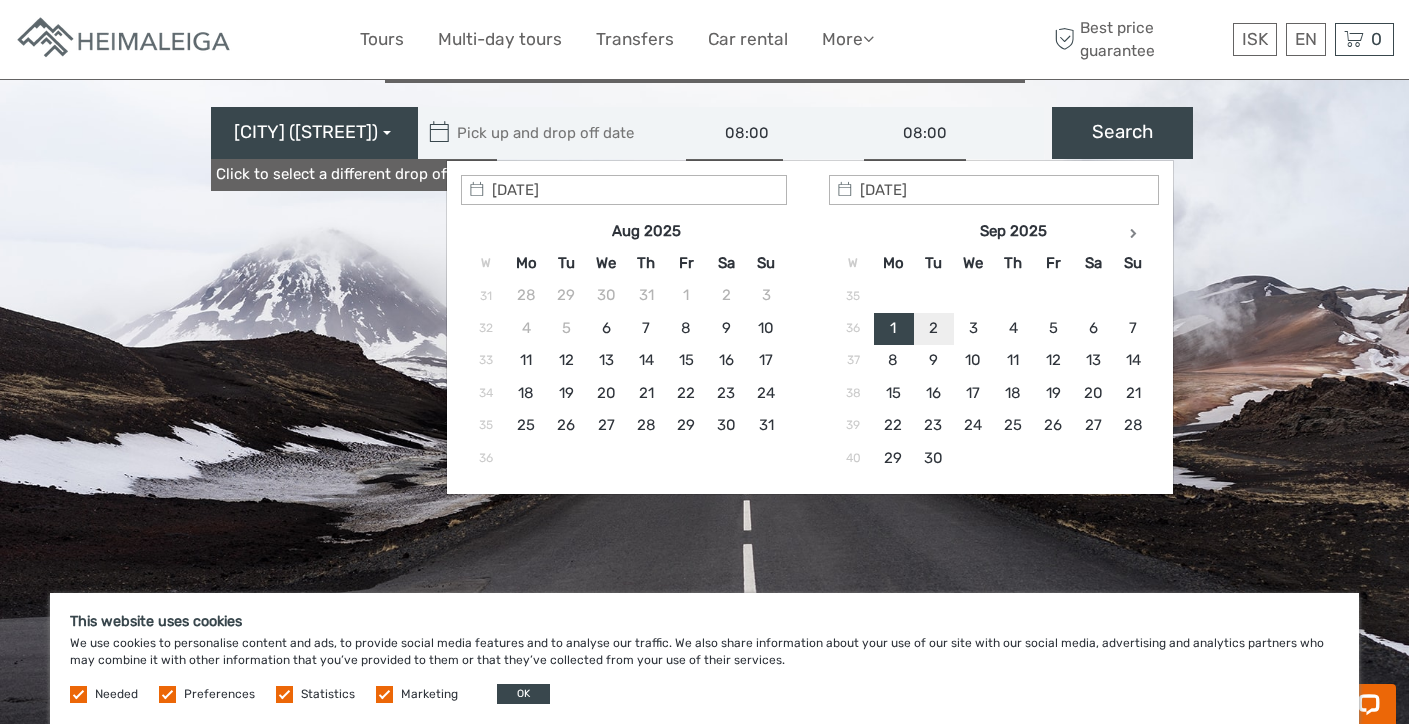 type on "[DAY]/[MONTH]/[YEAR]  -  [DAY]/[MONTH]/[YEAR]" 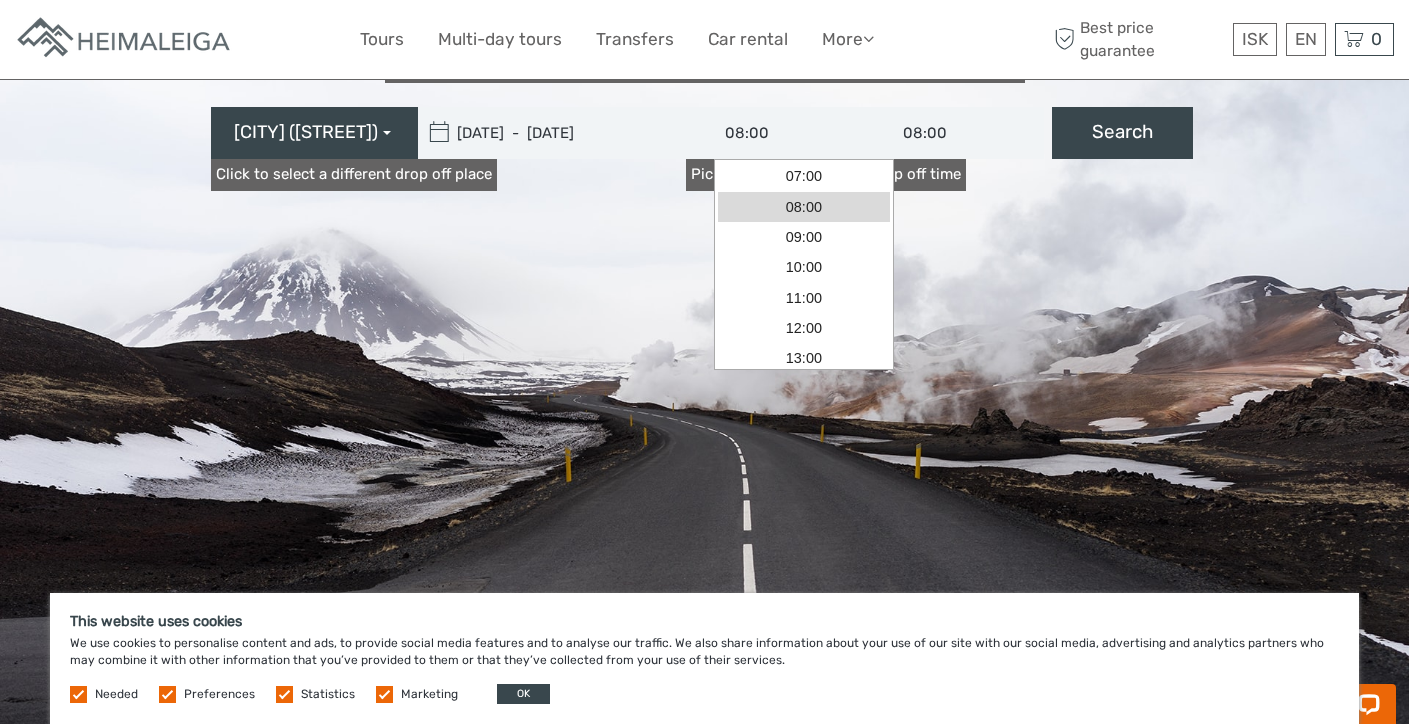 click on "08:00" at bounding box center (776, 133) 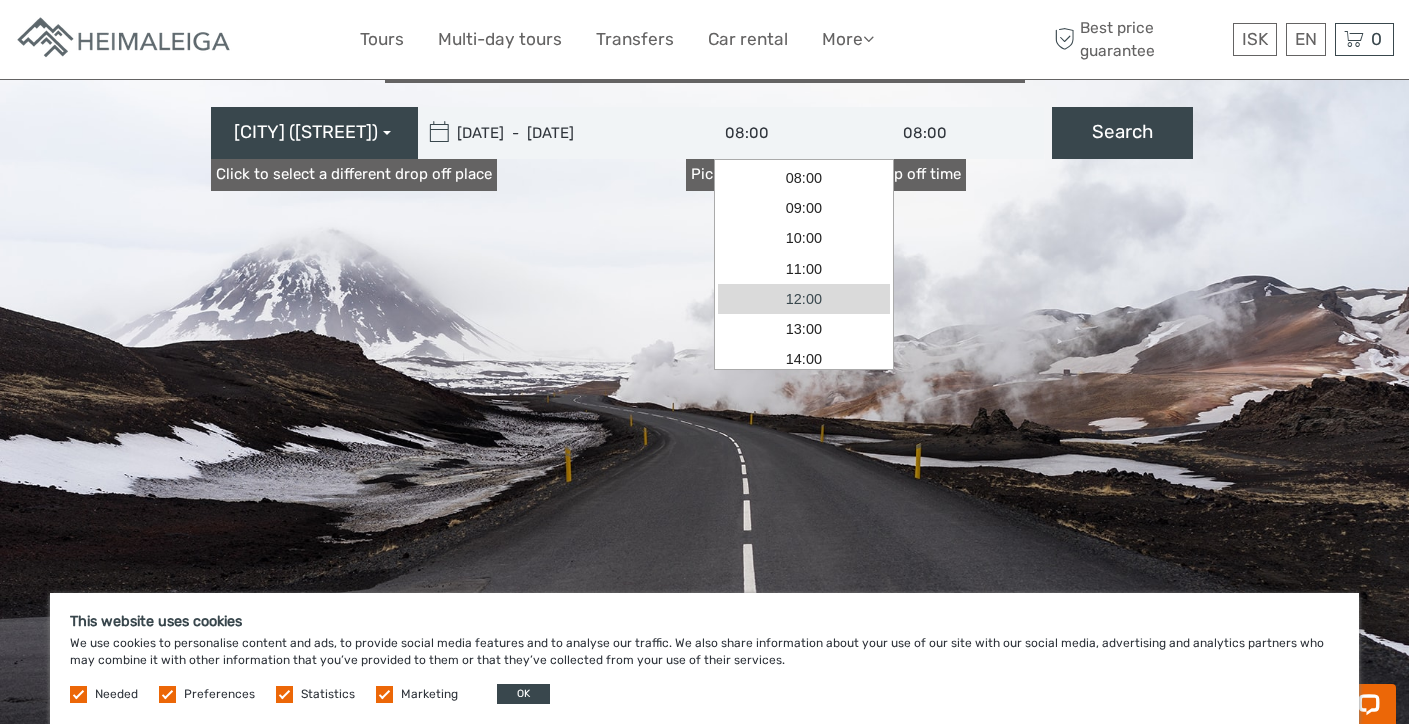 scroll, scrollTop: 25, scrollLeft: 0, axis: vertical 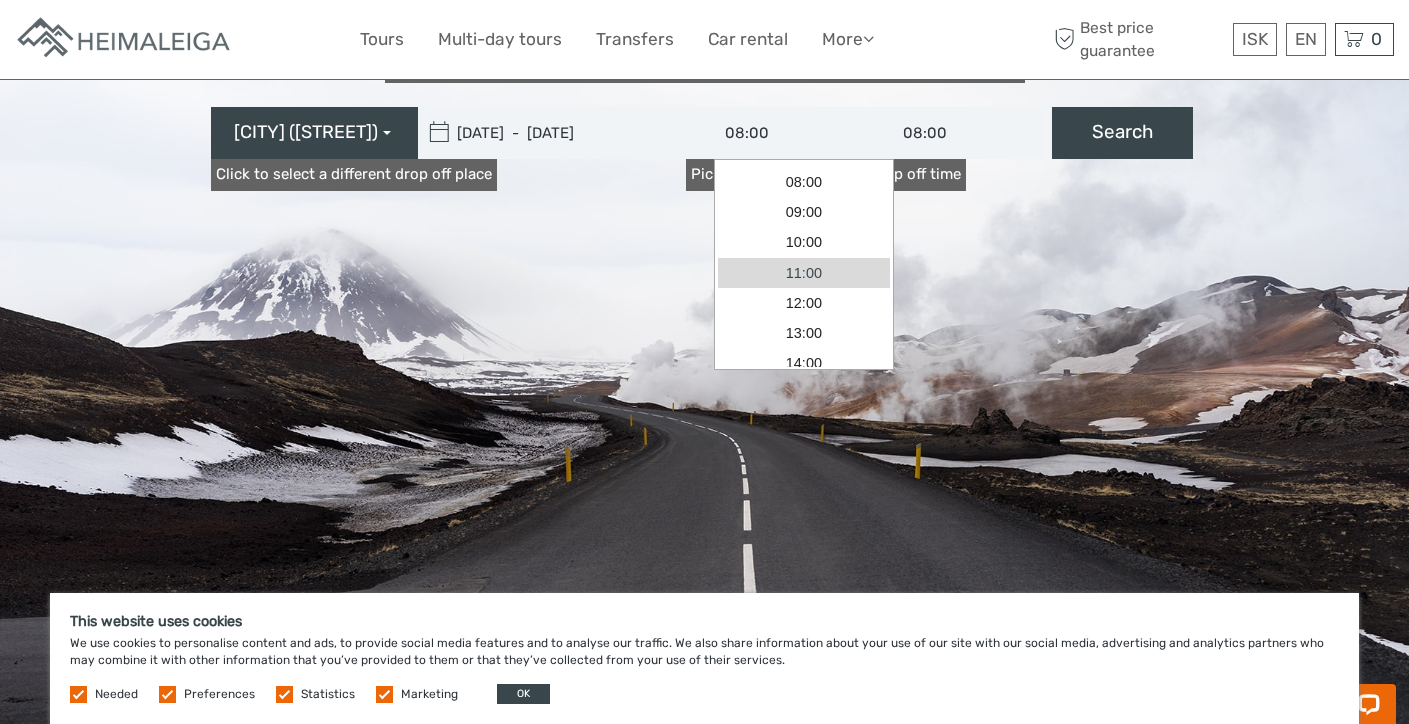 click on "11:00" at bounding box center (804, 273) 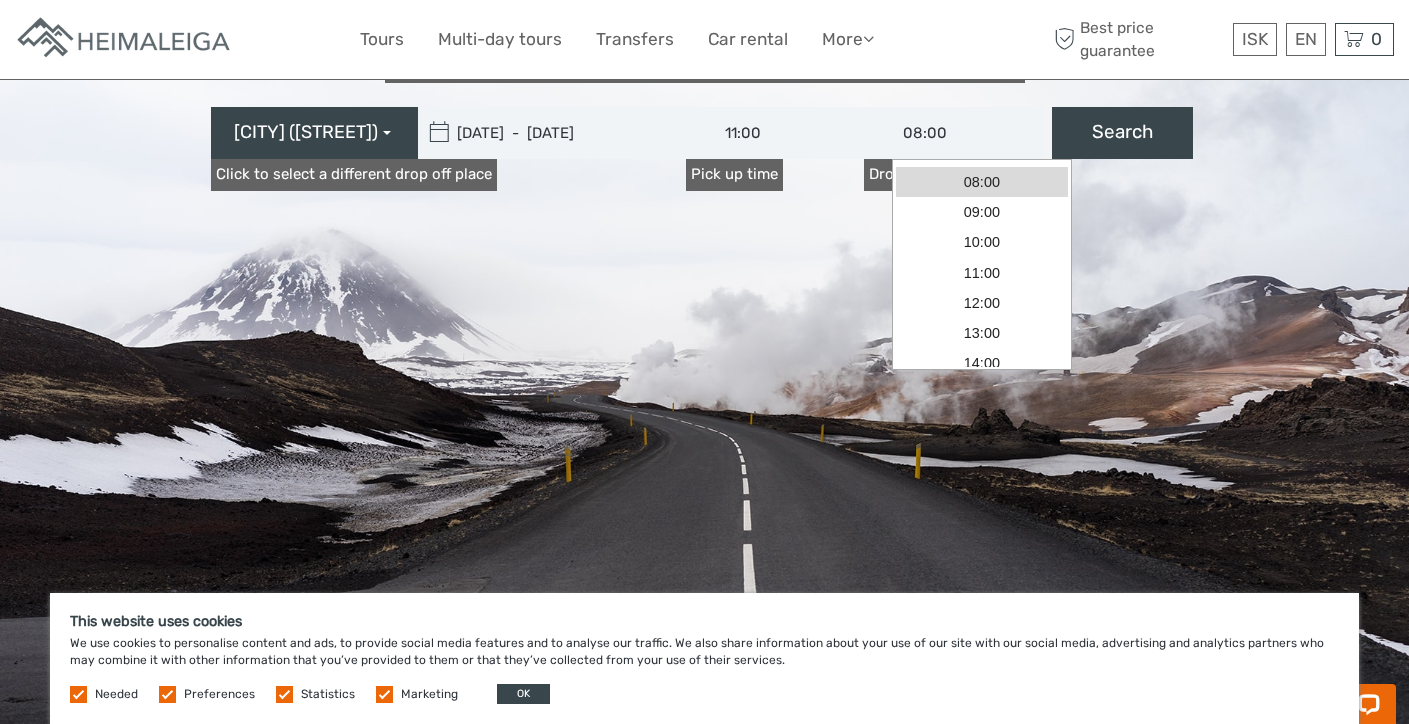 click on "08:00" at bounding box center [954, 133] 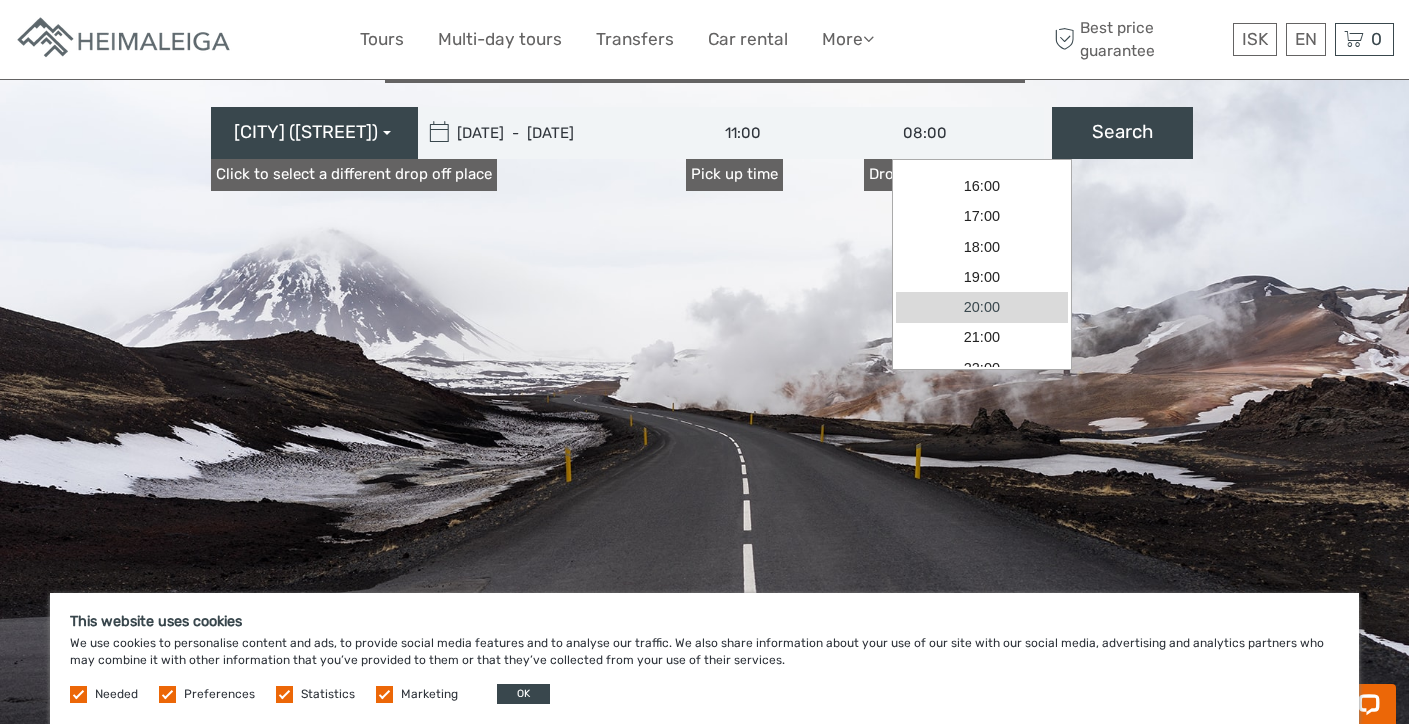 scroll, scrollTop: 0, scrollLeft: 0, axis: both 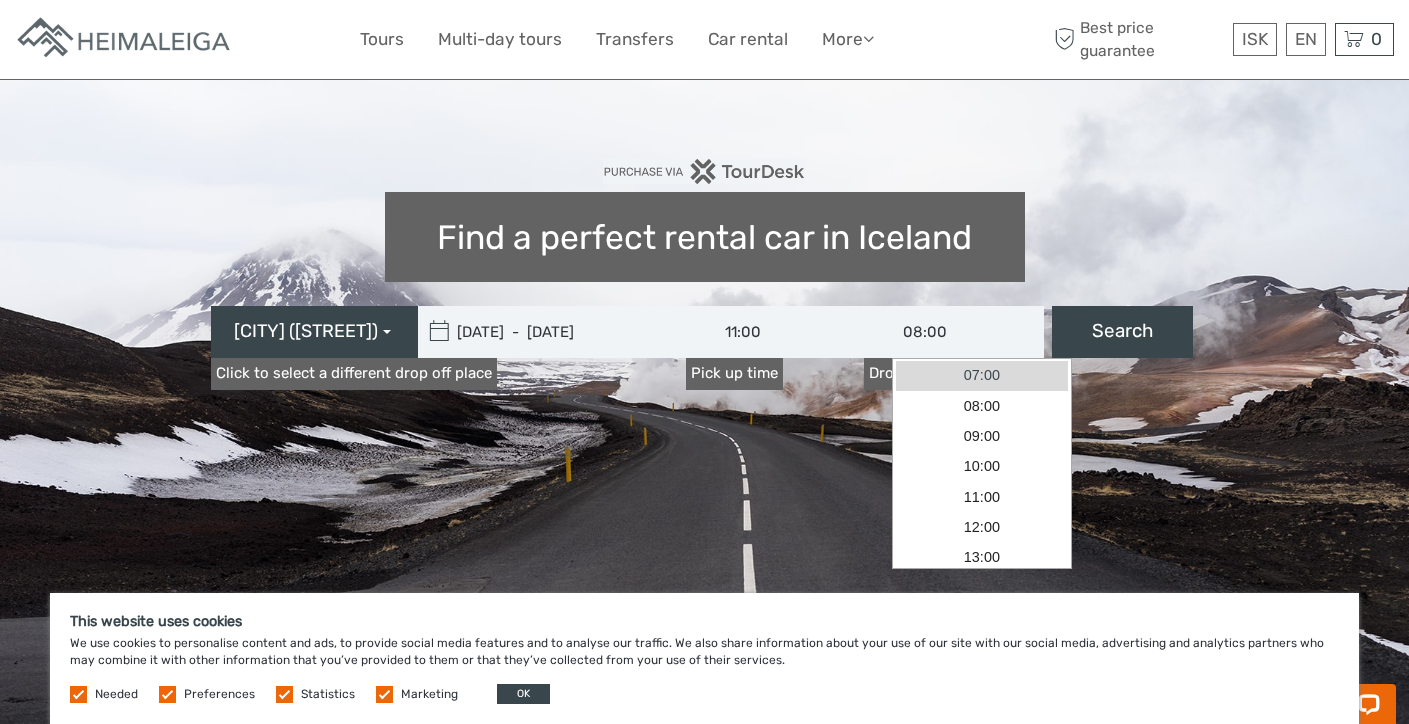 click on "07:00" at bounding box center [982, 376] 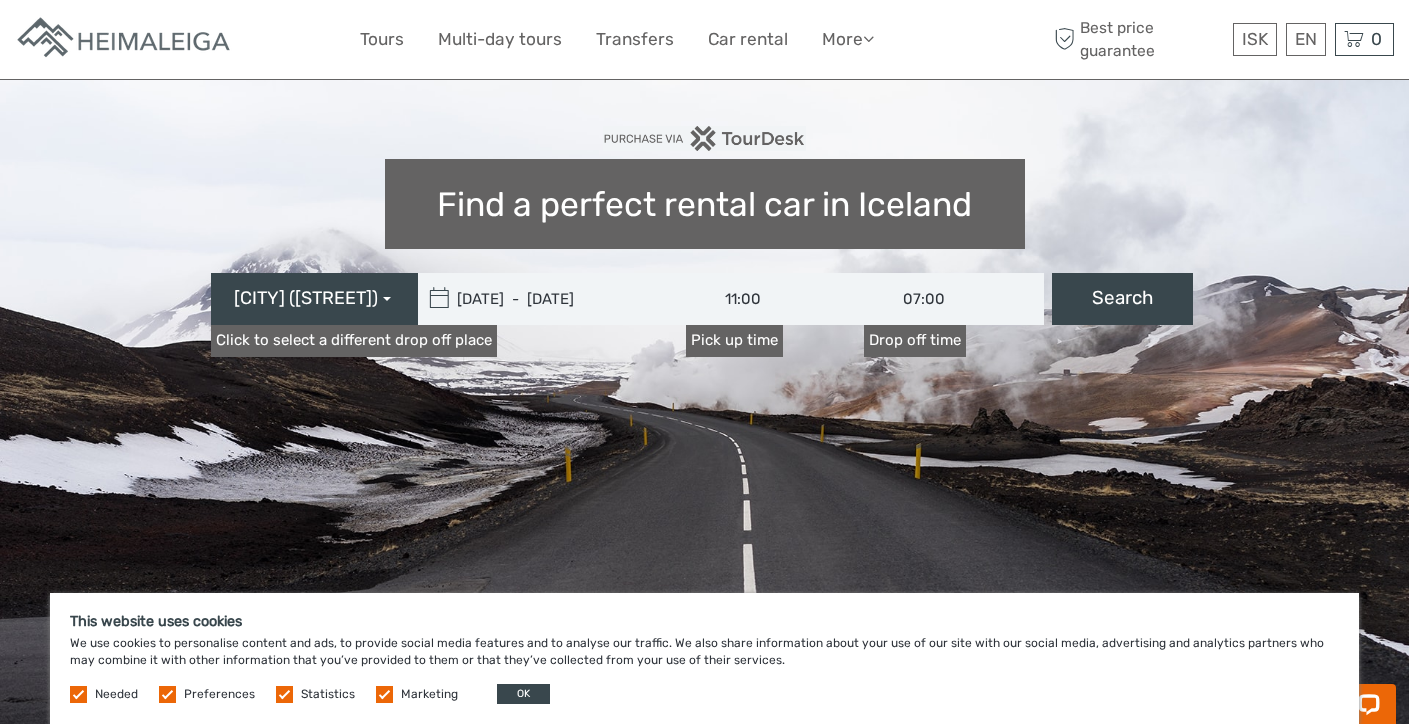scroll, scrollTop: 137, scrollLeft: 0, axis: vertical 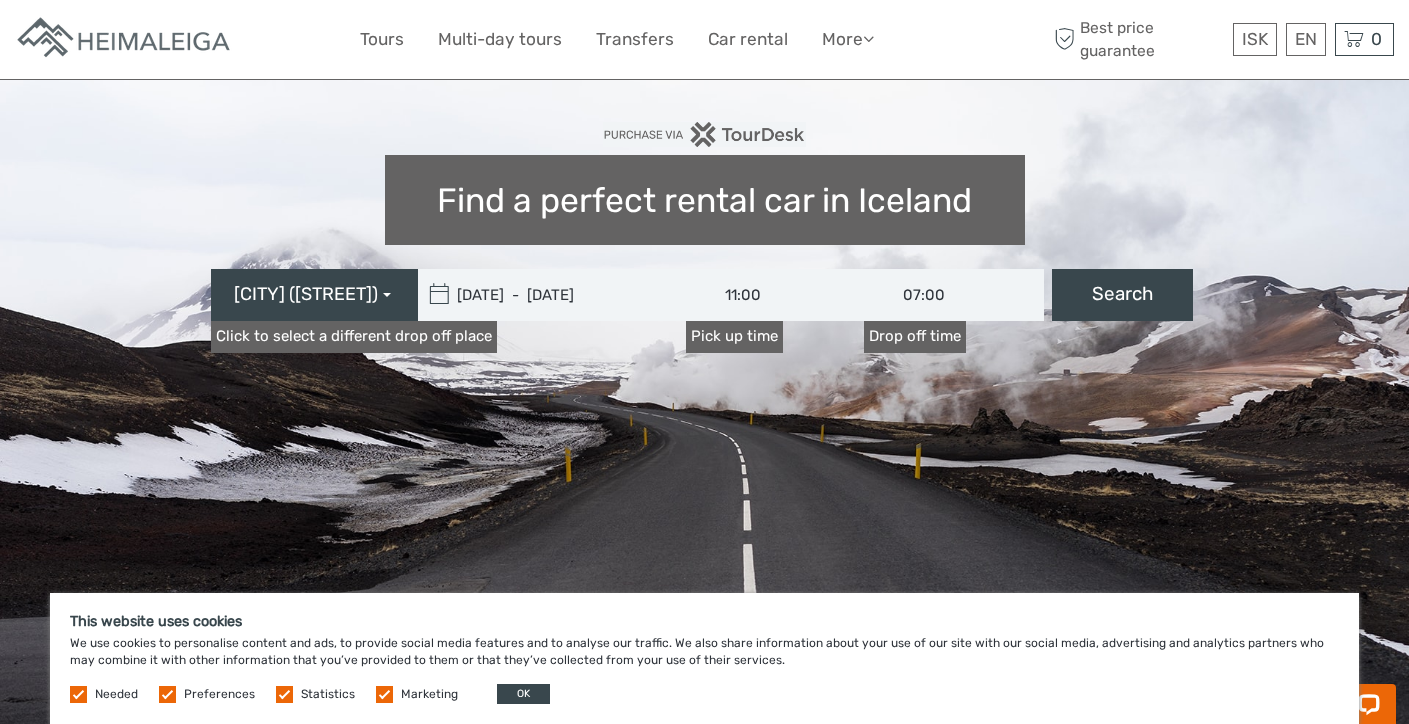click on "Search" at bounding box center (1122, 295) 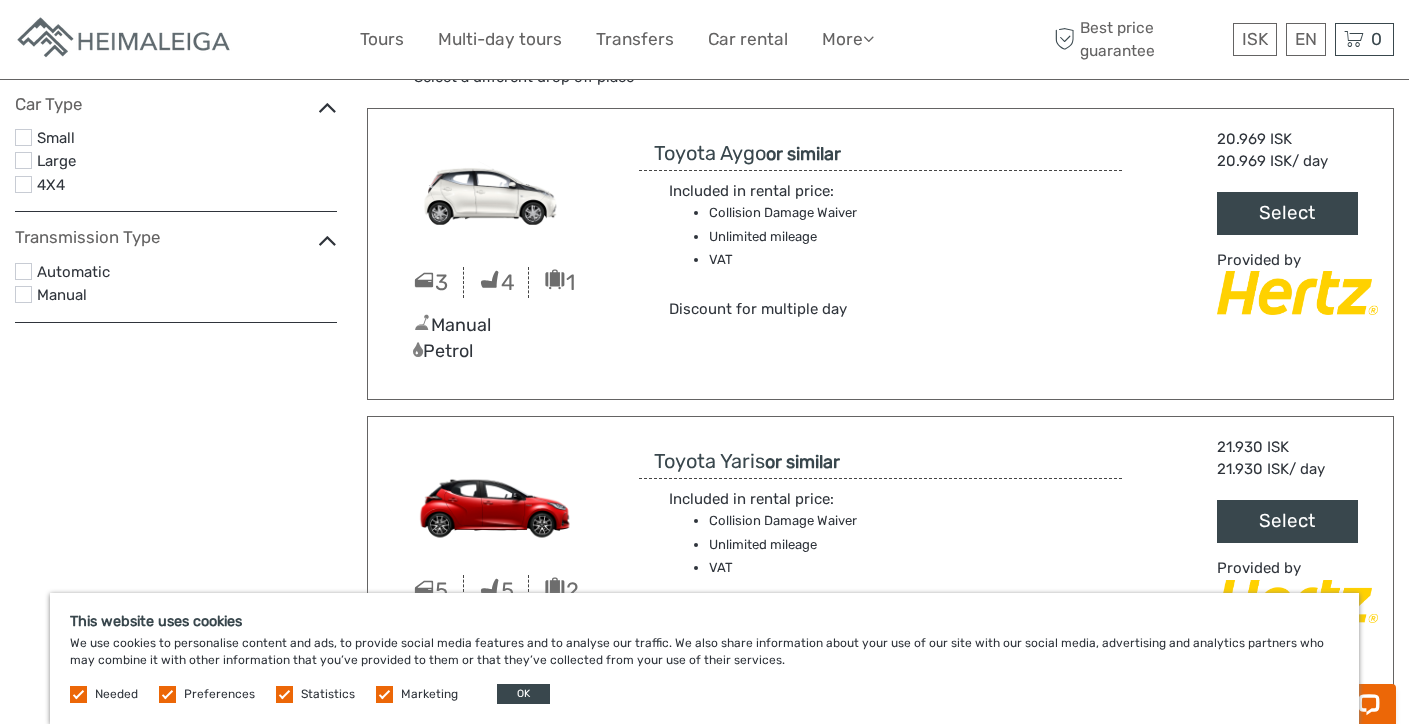 click at bounding box center [384, 694] 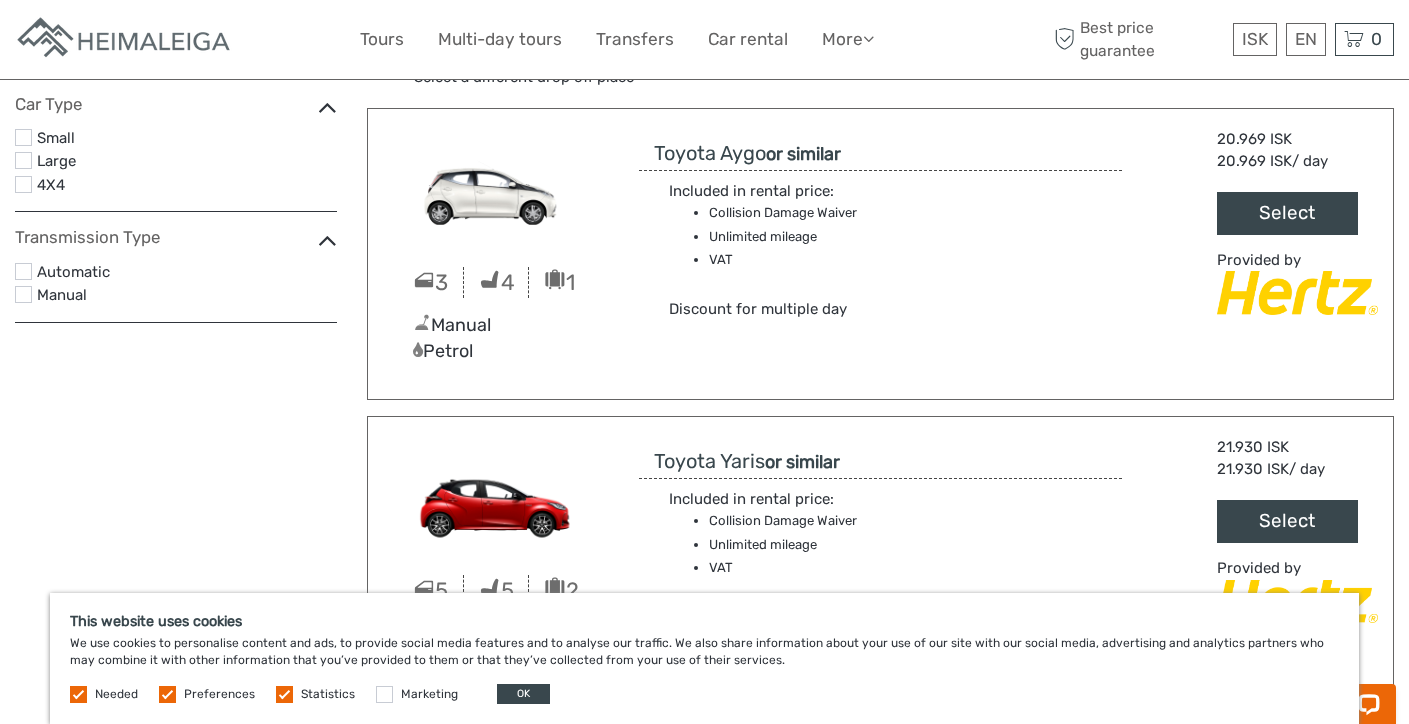 drag, startPoint x: 280, startPoint y: 693, endPoint x: 269, endPoint y: 695, distance: 11.18034 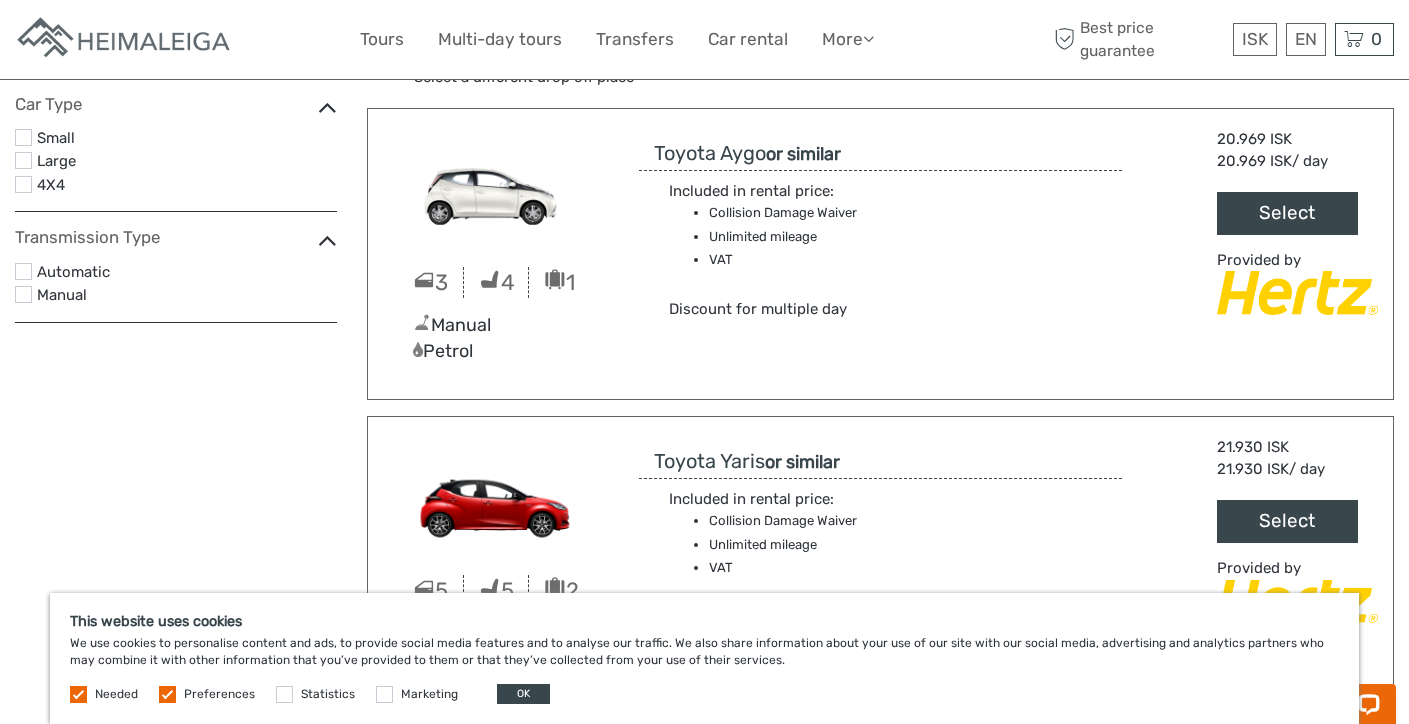 click at bounding box center [167, 694] 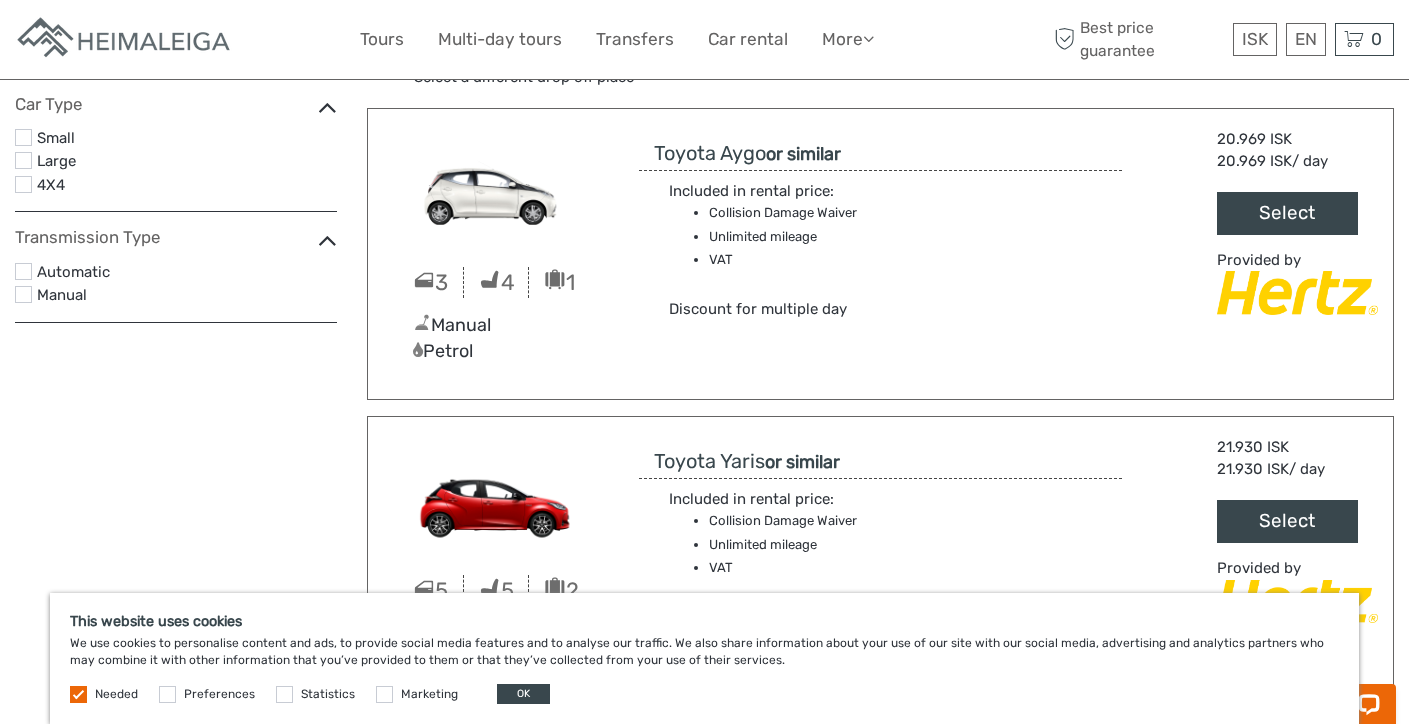 click at bounding box center [78, 694] 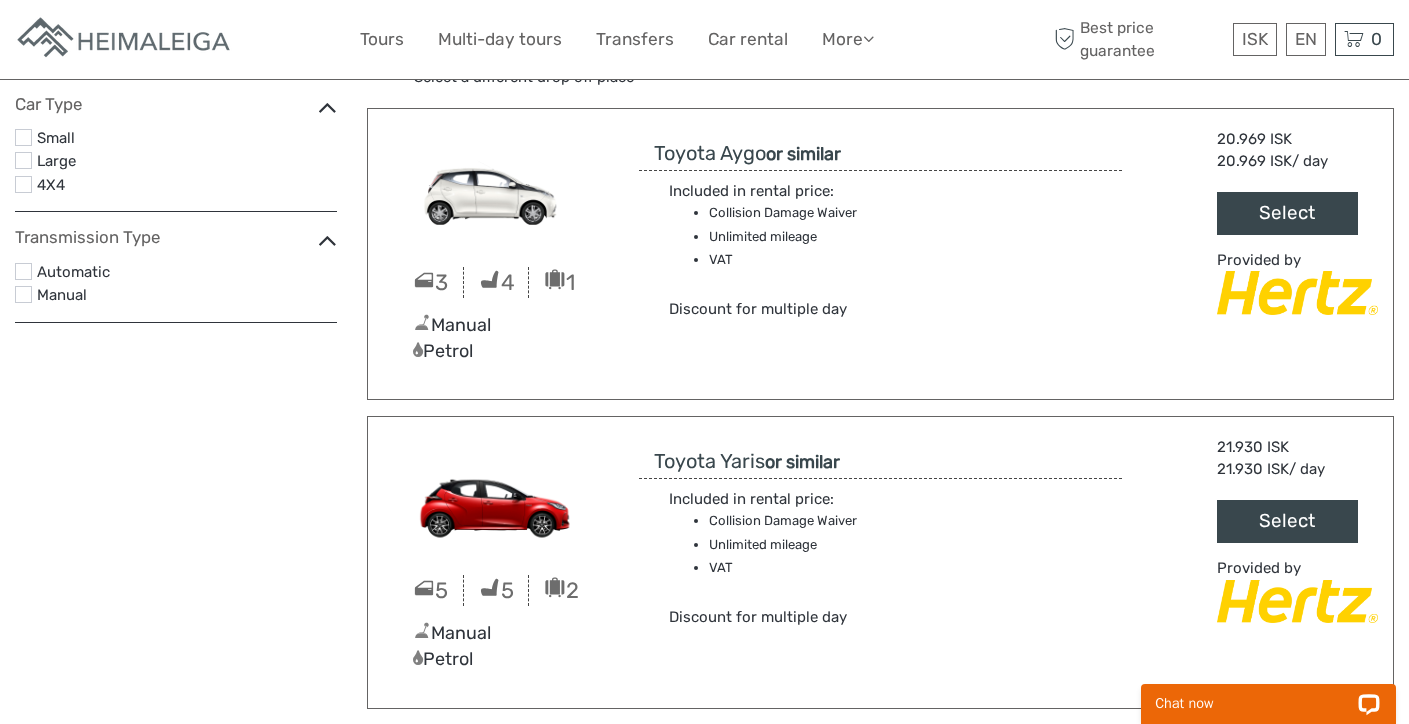 scroll, scrollTop: 0, scrollLeft: 0, axis: both 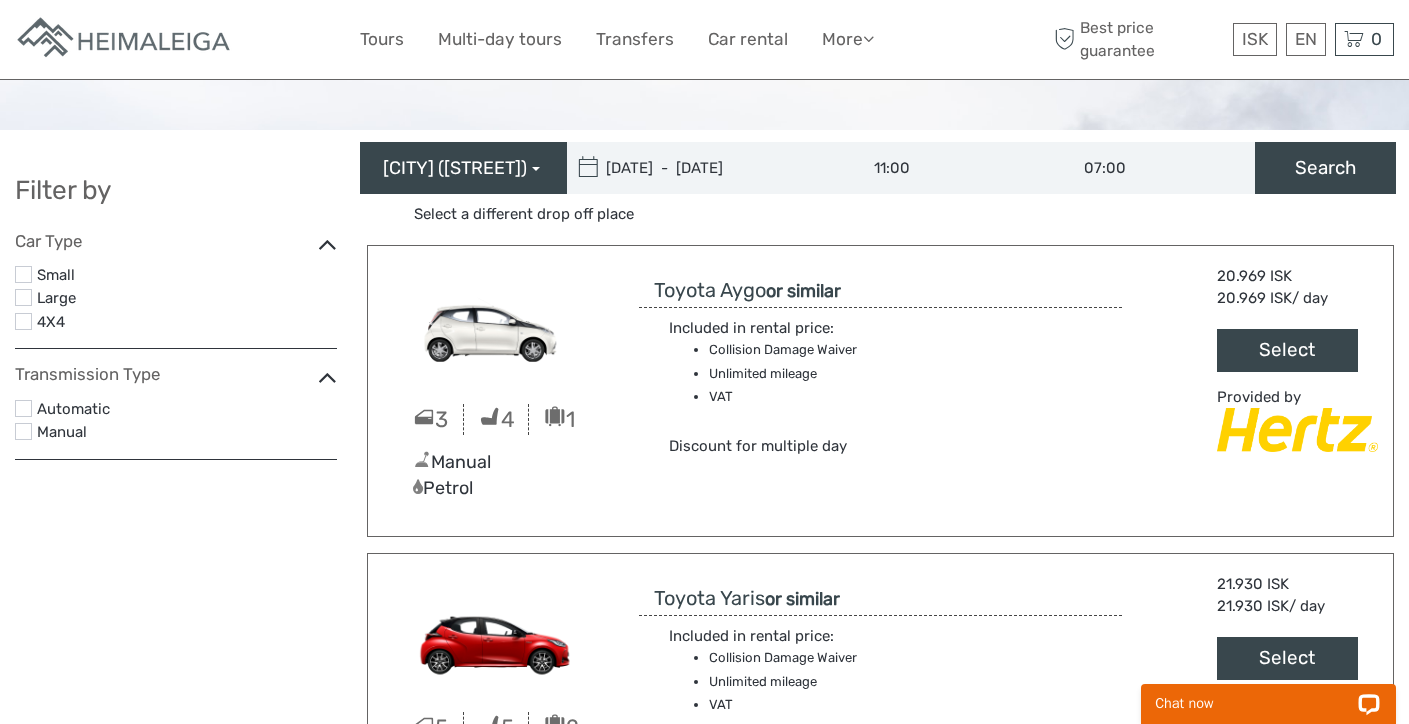 click at bounding box center (23, 274) 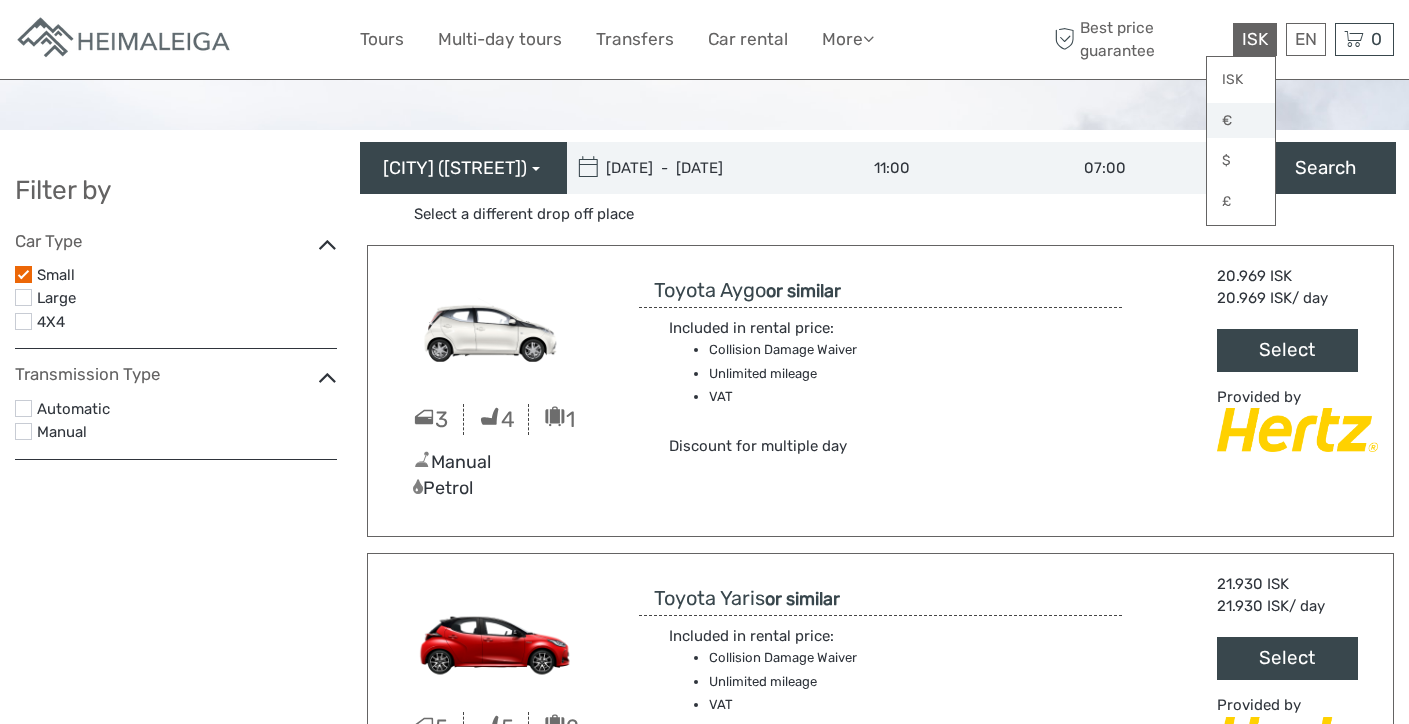 click on "€" at bounding box center [1241, 121] 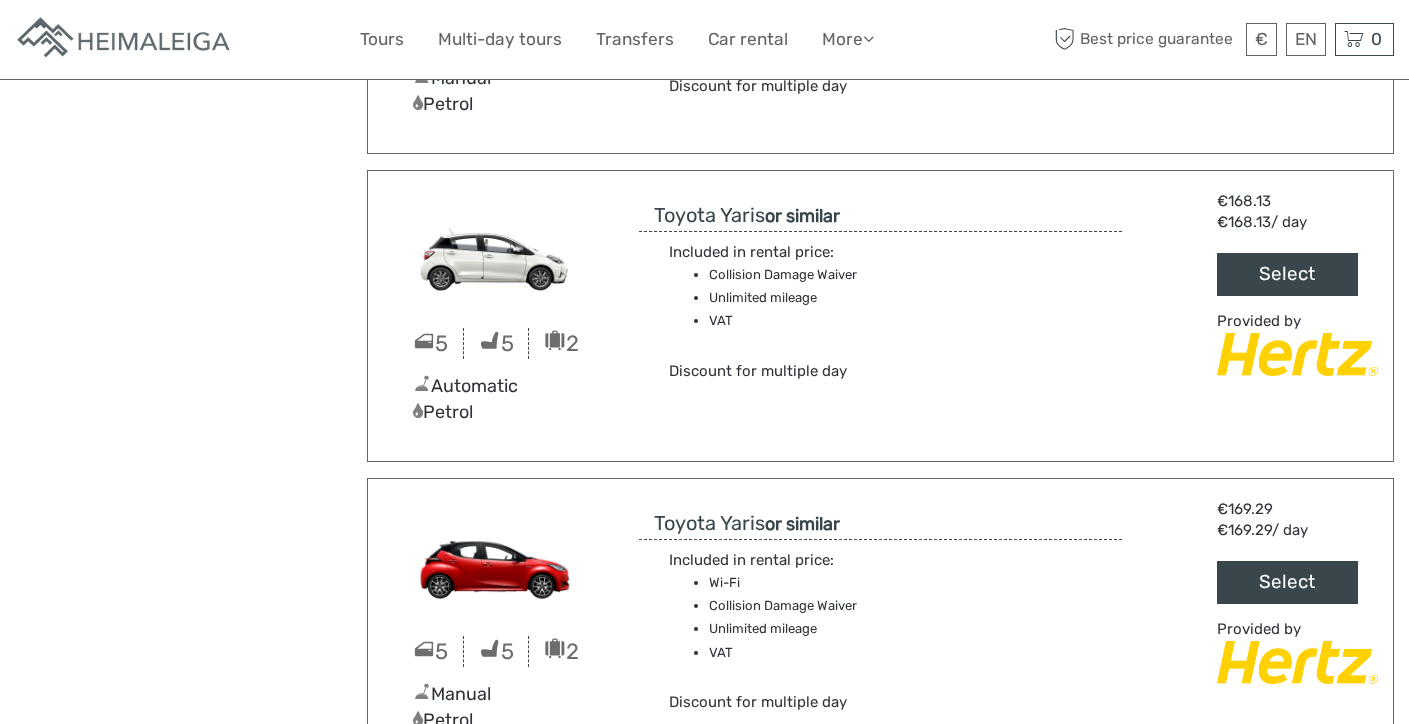 scroll, scrollTop: 978, scrollLeft: 0, axis: vertical 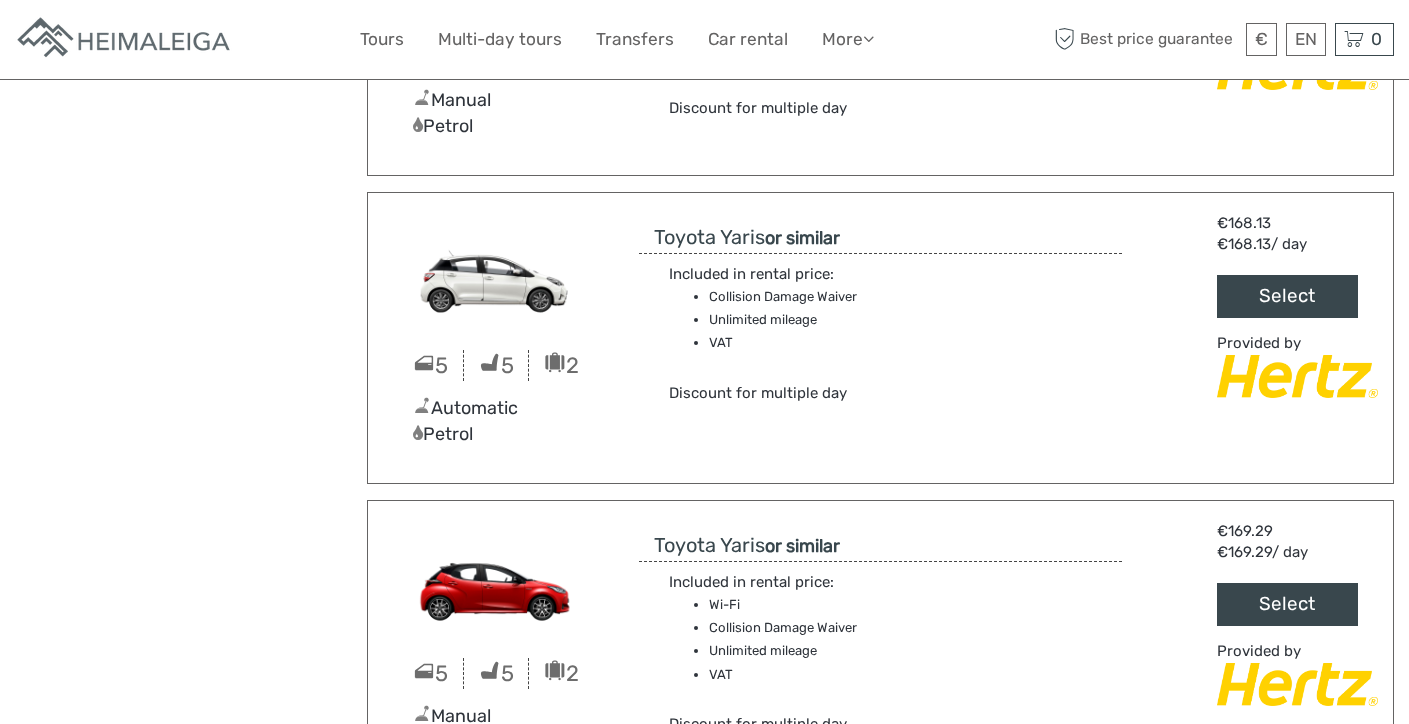 click on "Select" at bounding box center (1287, 296) 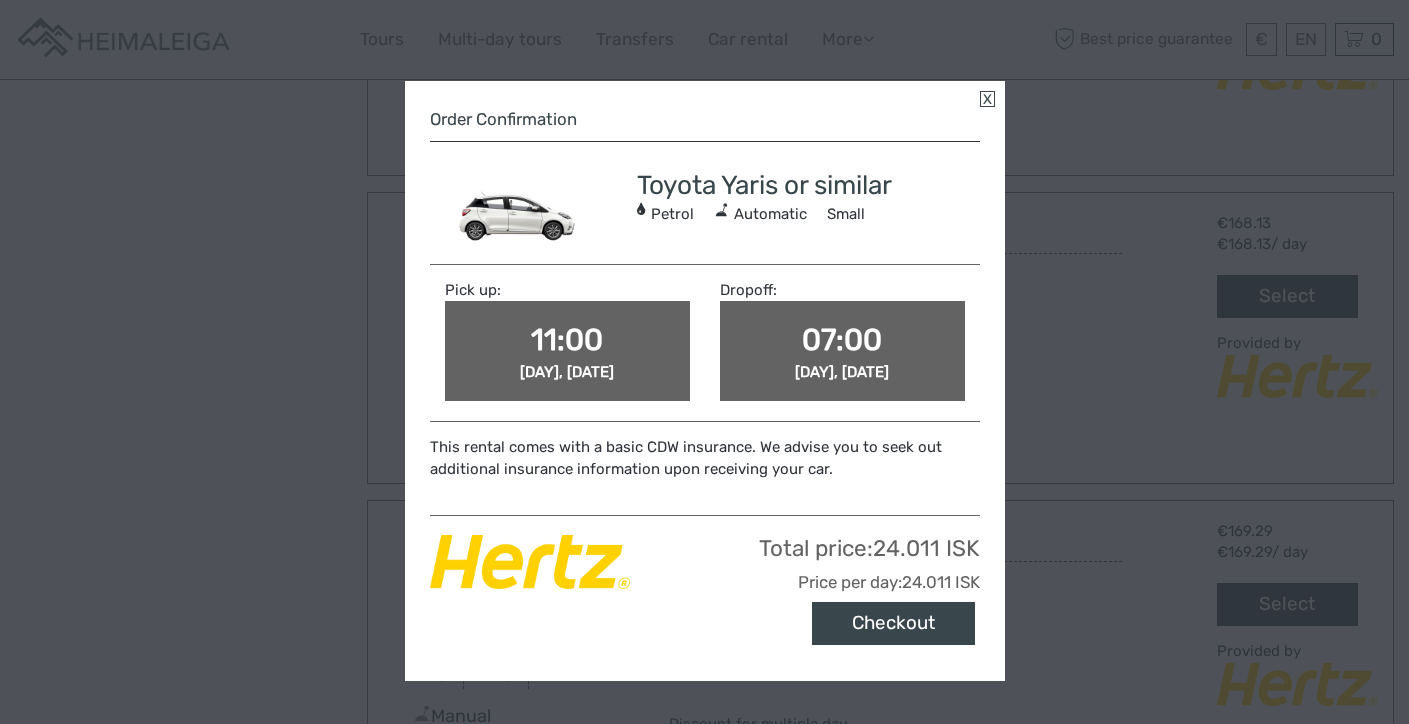 scroll, scrollTop: 33, scrollLeft: 0, axis: vertical 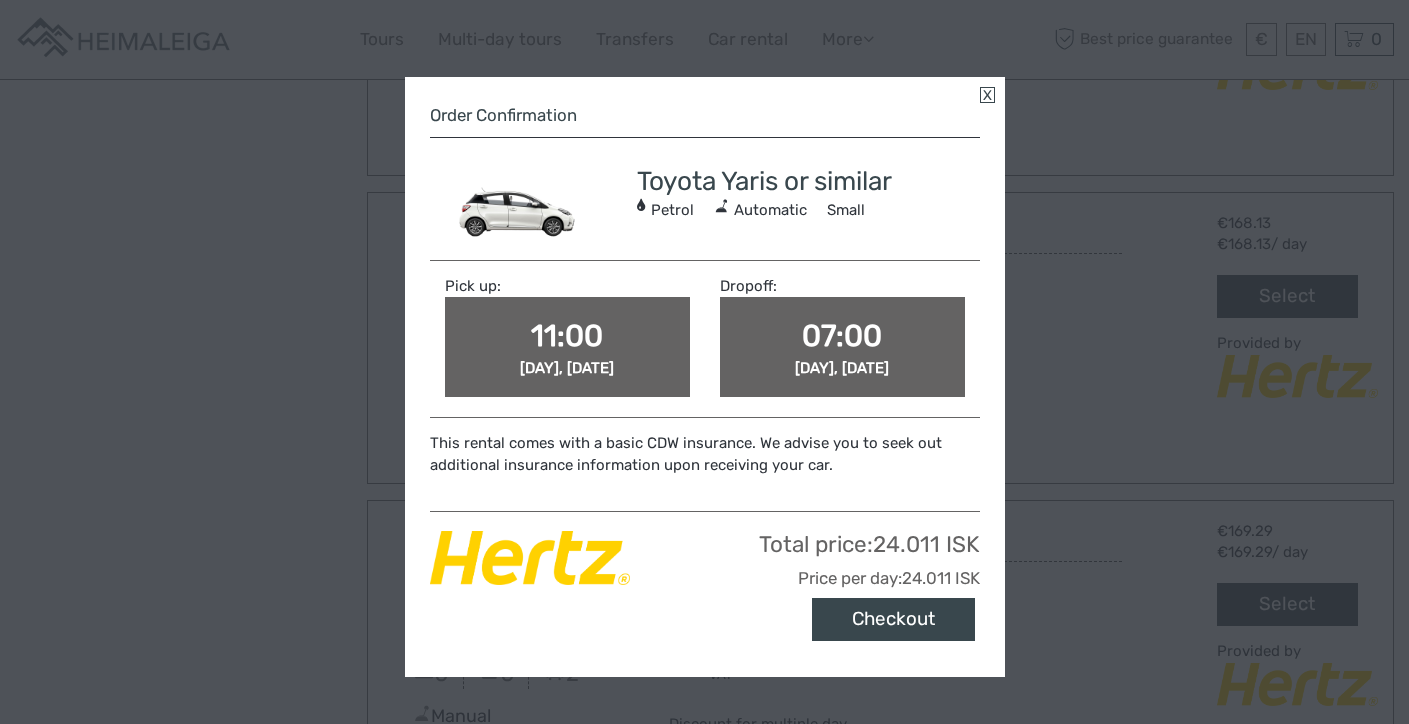click on "Order Confirmation
Toyota Yaris or similar
Petrol
Automatic
Small
Pick up:
11:00 Mon, Sep 1 2025
Dropoff:
07:00 Tue, Sep 2 2025
This rental comes with a basic CDW insurance. We advise you to seek out additional insurance information upon receiving your car.
Total price:  24.011 ISK
Price per day:  24.011 ISK
I agree with the  TourDesk terms of service
You must agree with the terms of service to proceed.
Checkout" at bounding box center (704, 362) 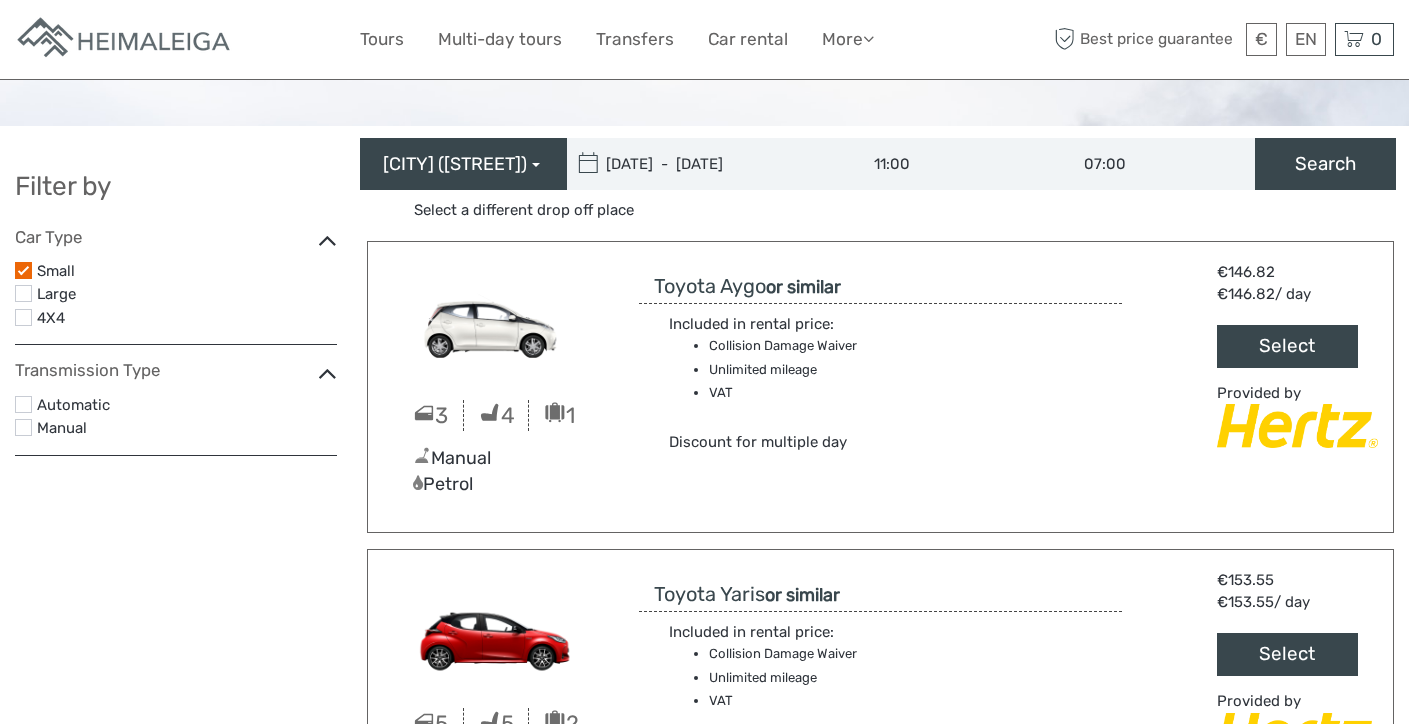 scroll, scrollTop: 0, scrollLeft: 0, axis: both 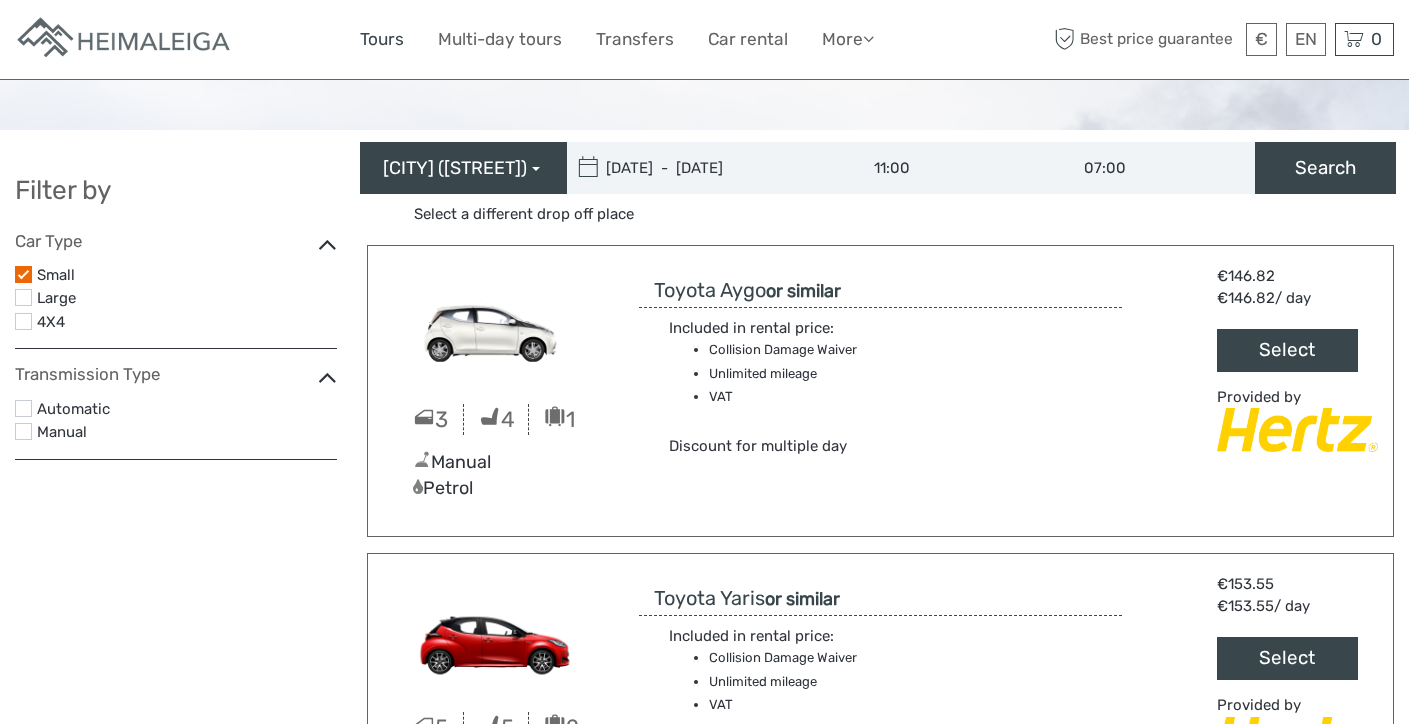 click on "Tours" at bounding box center (382, 39) 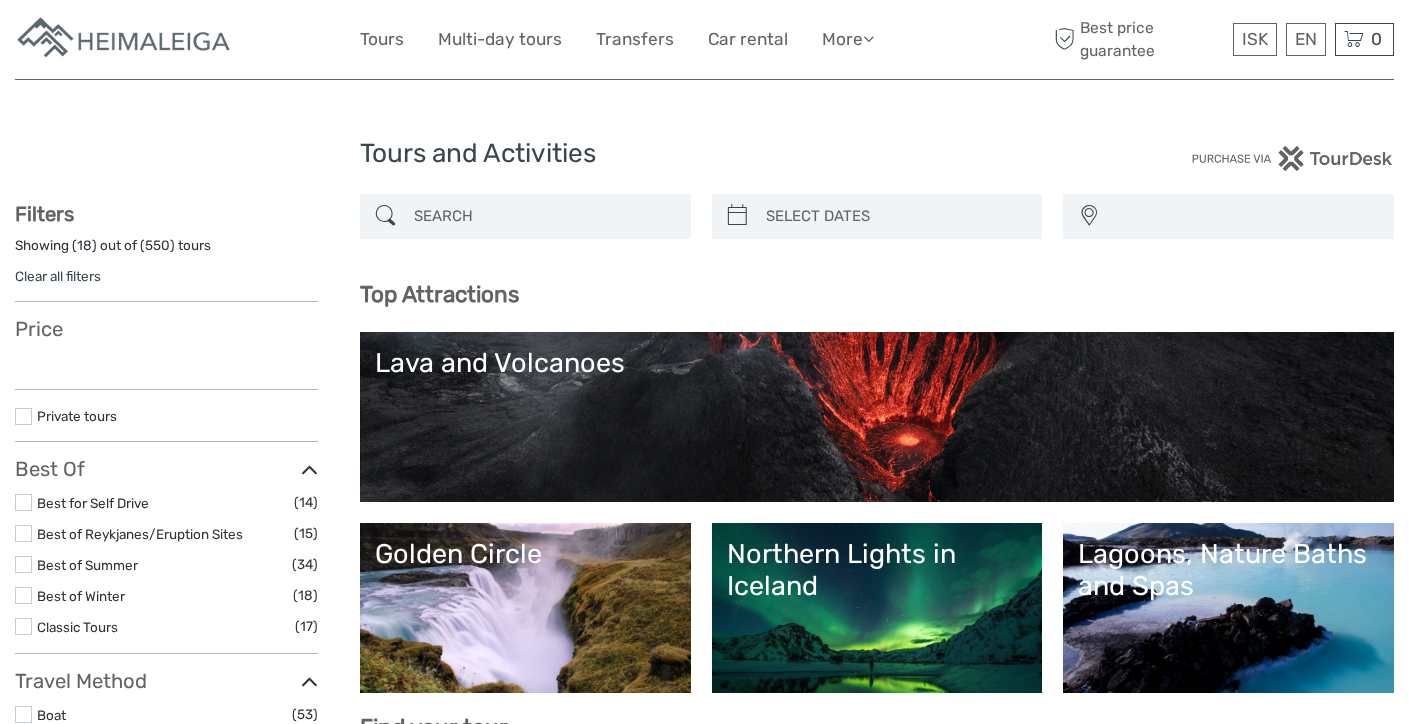 select 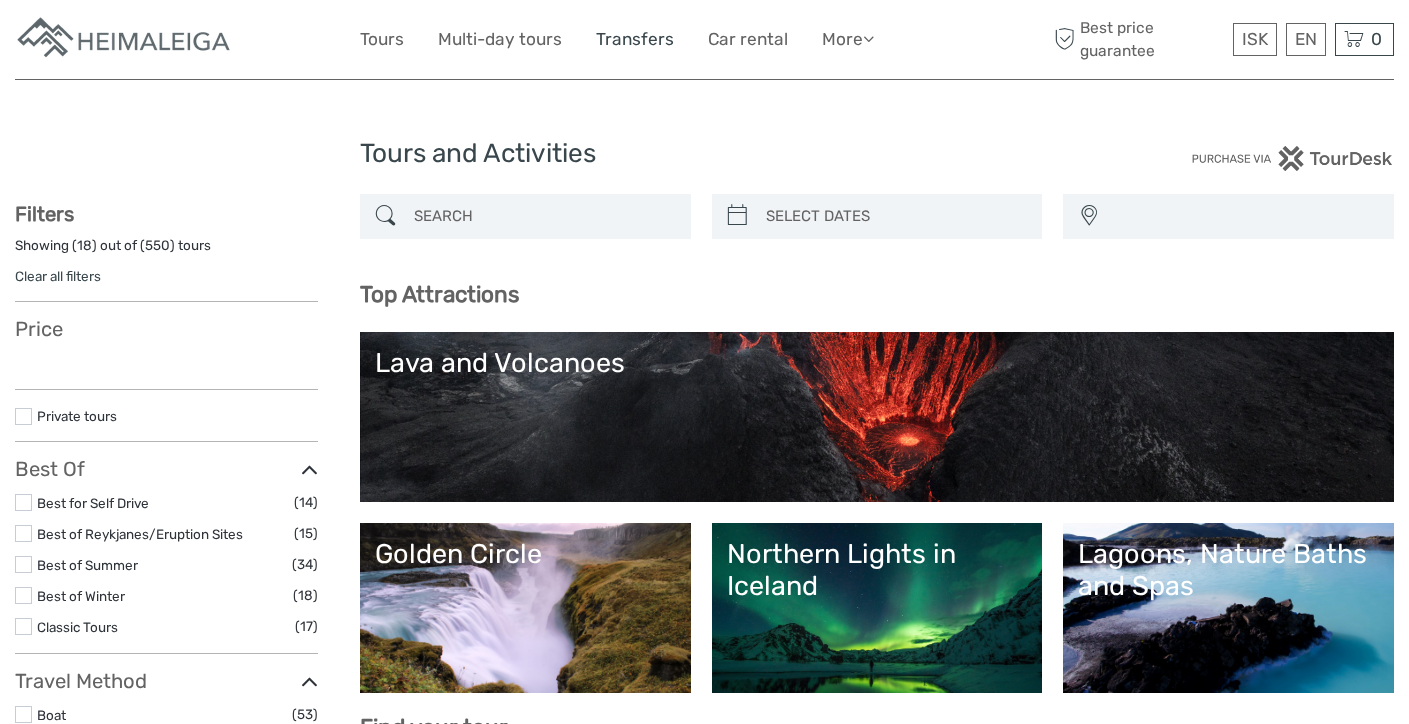 scroll, scrollTop: 0, scrollLeft: 0, axis: both 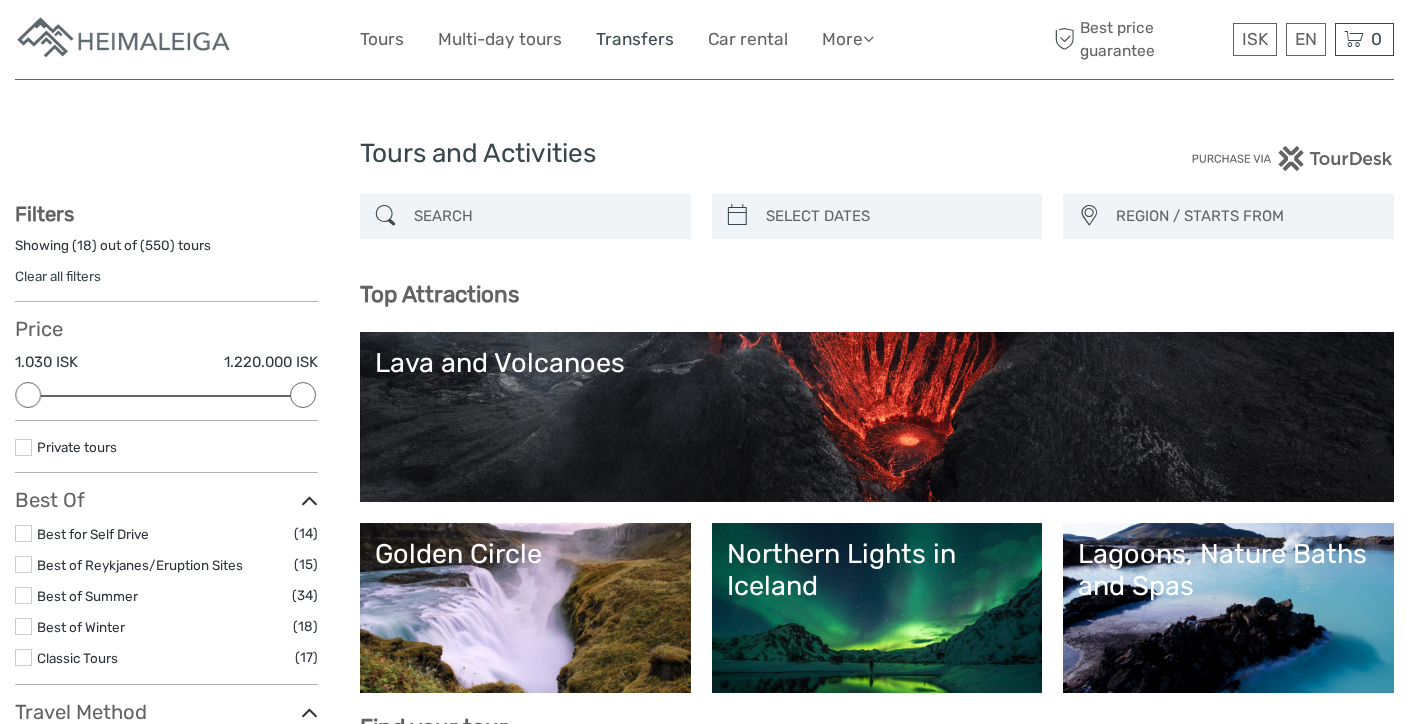 click on "Transfers" at bounding box center [635, 39] 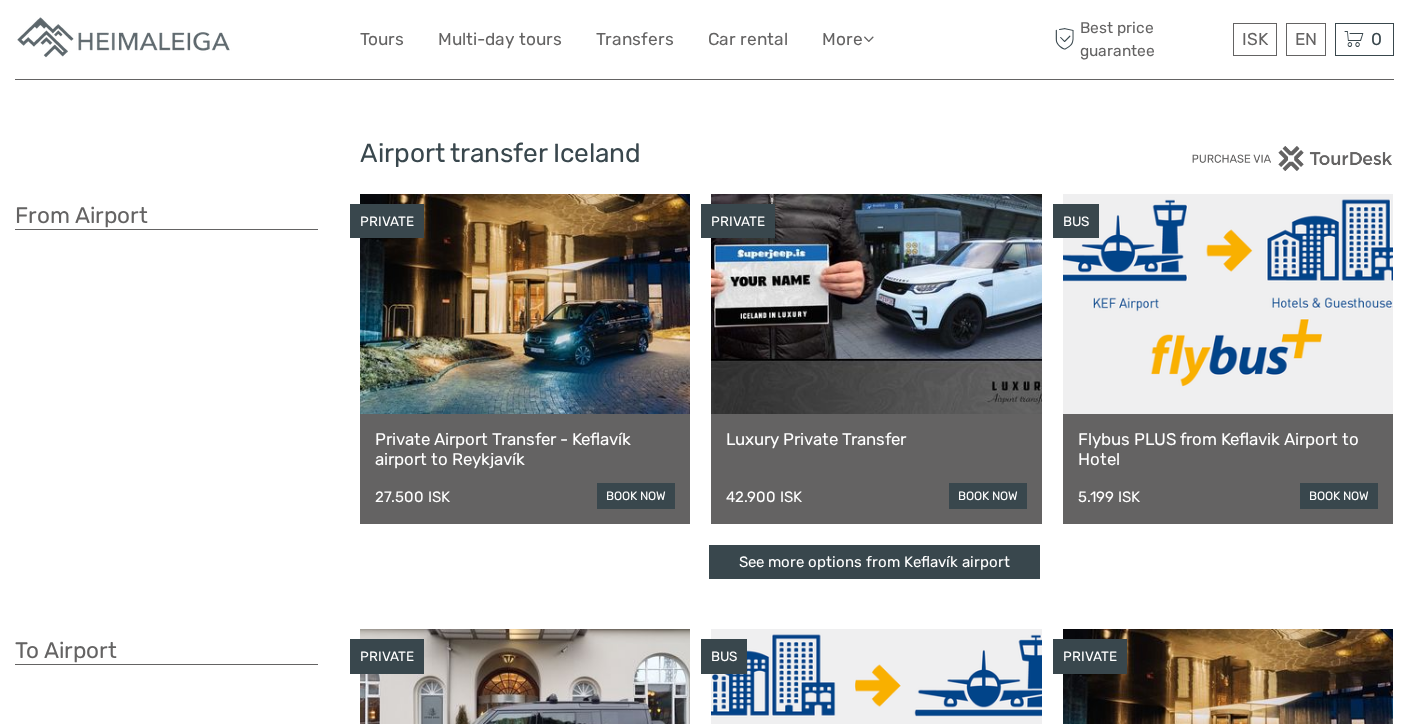 scroll, scrollTop: 0, scrollLeft: 0, axis: both 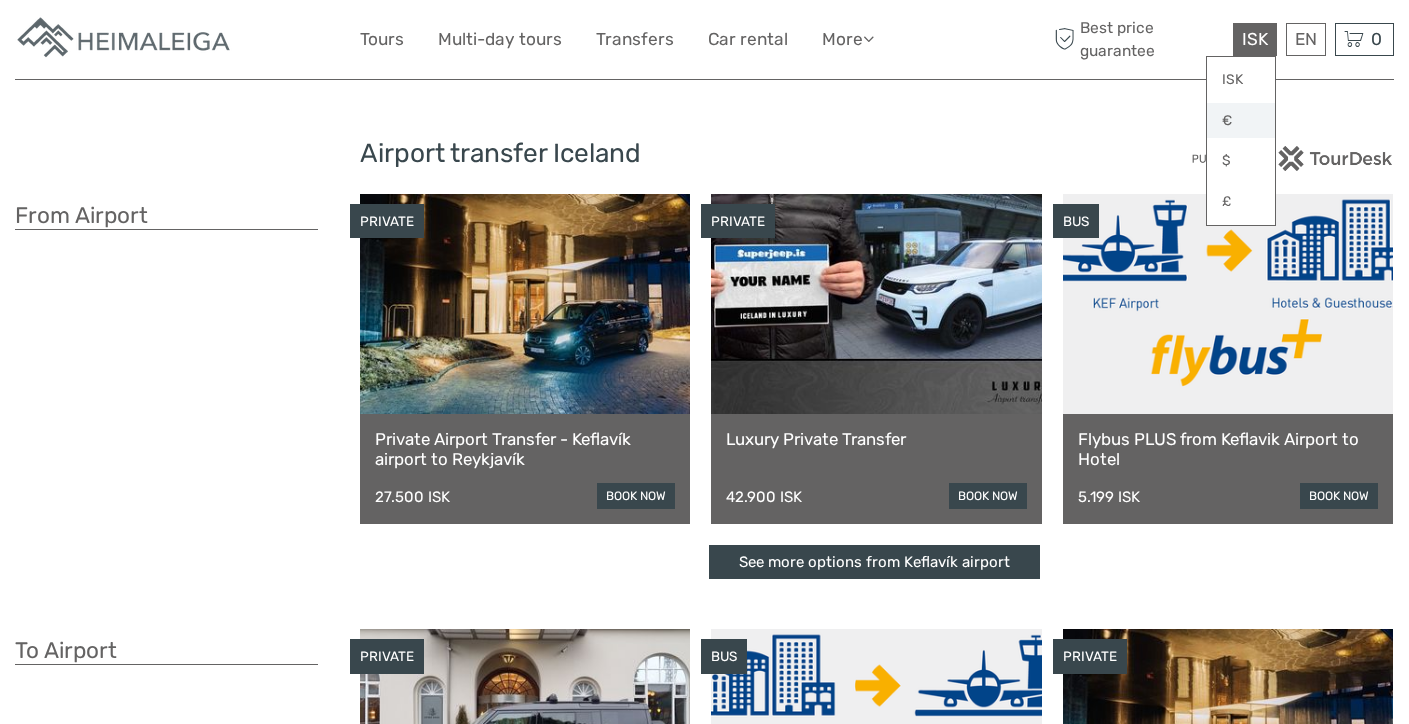 click on "€" at bounding box center (1241, 121) 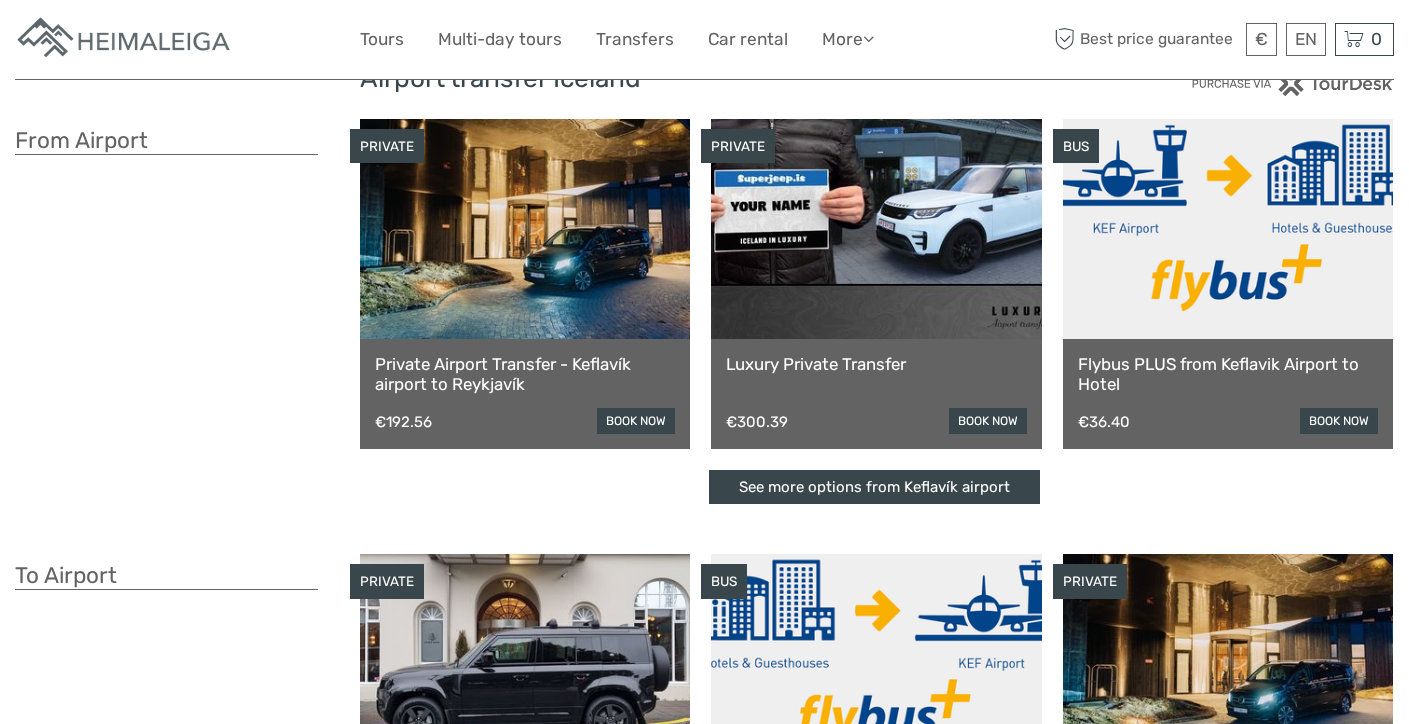 scroll, scrollTop: 0, scrollLeft: 0, axis: both 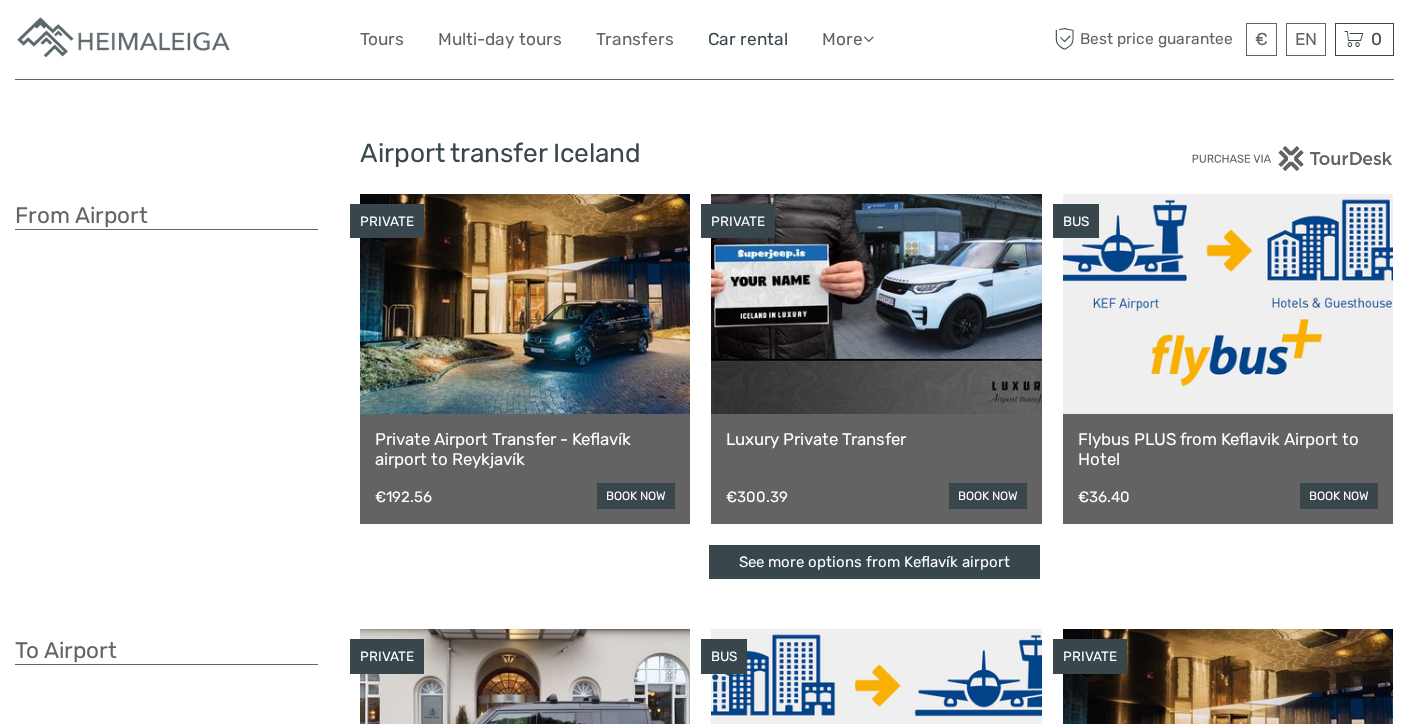 click on "Car rental" at bounding box center [748, 39] 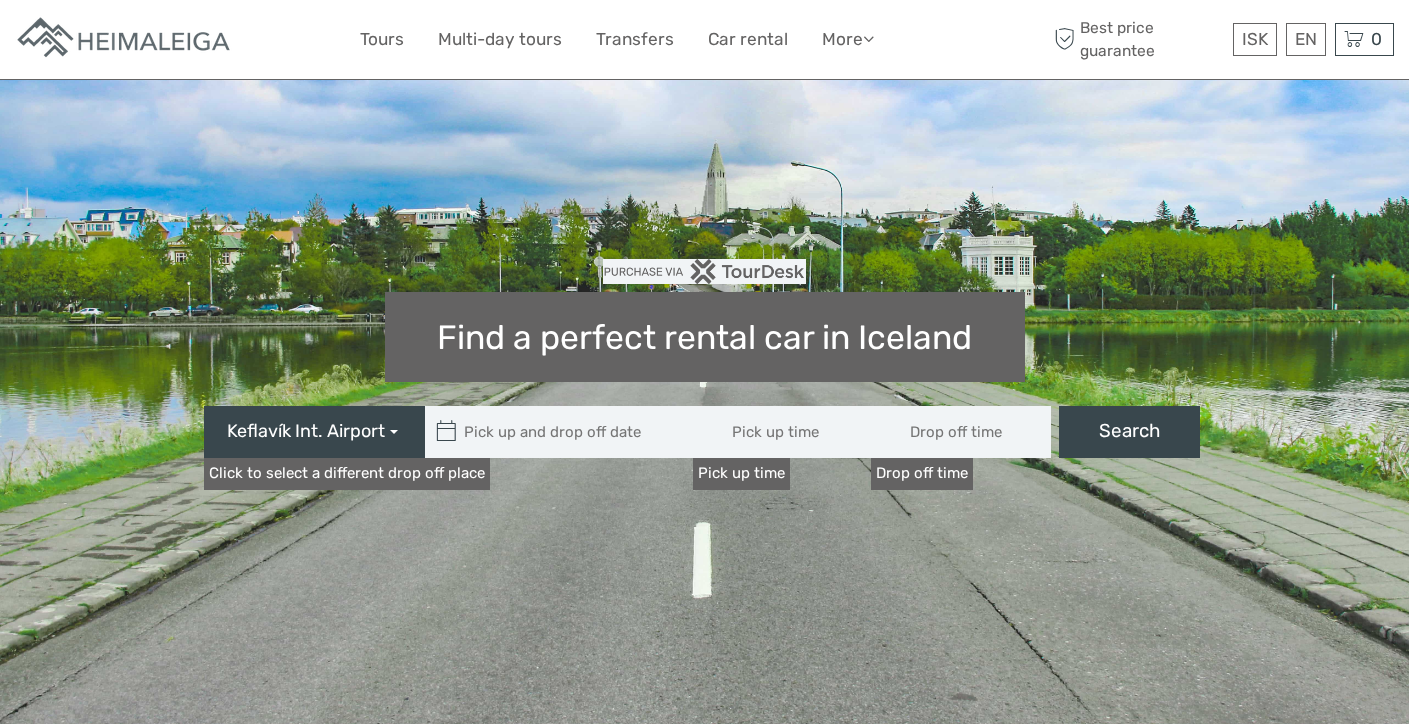 scroll, scrollTop: 0, scrollLeft: 0, axis: both 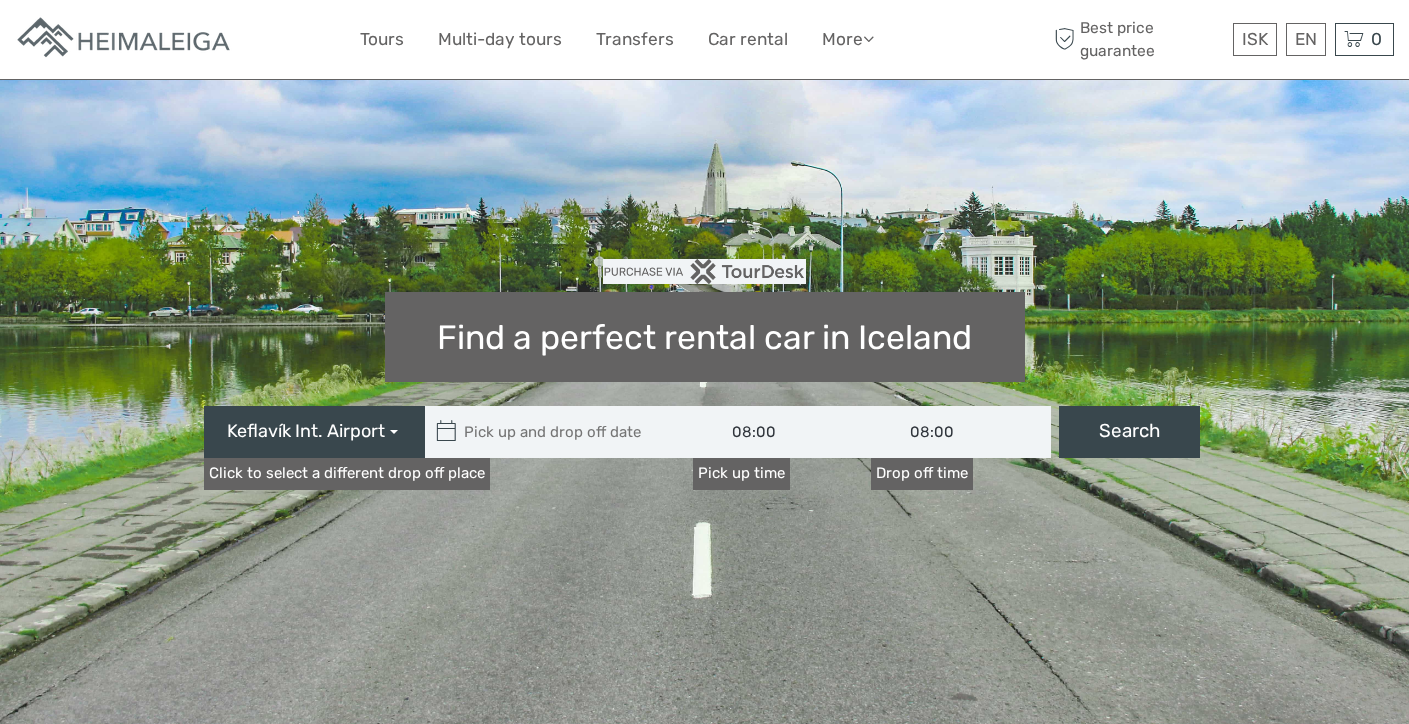 click on "Keflavík Int. Airport" at bounding box center [306, 432] 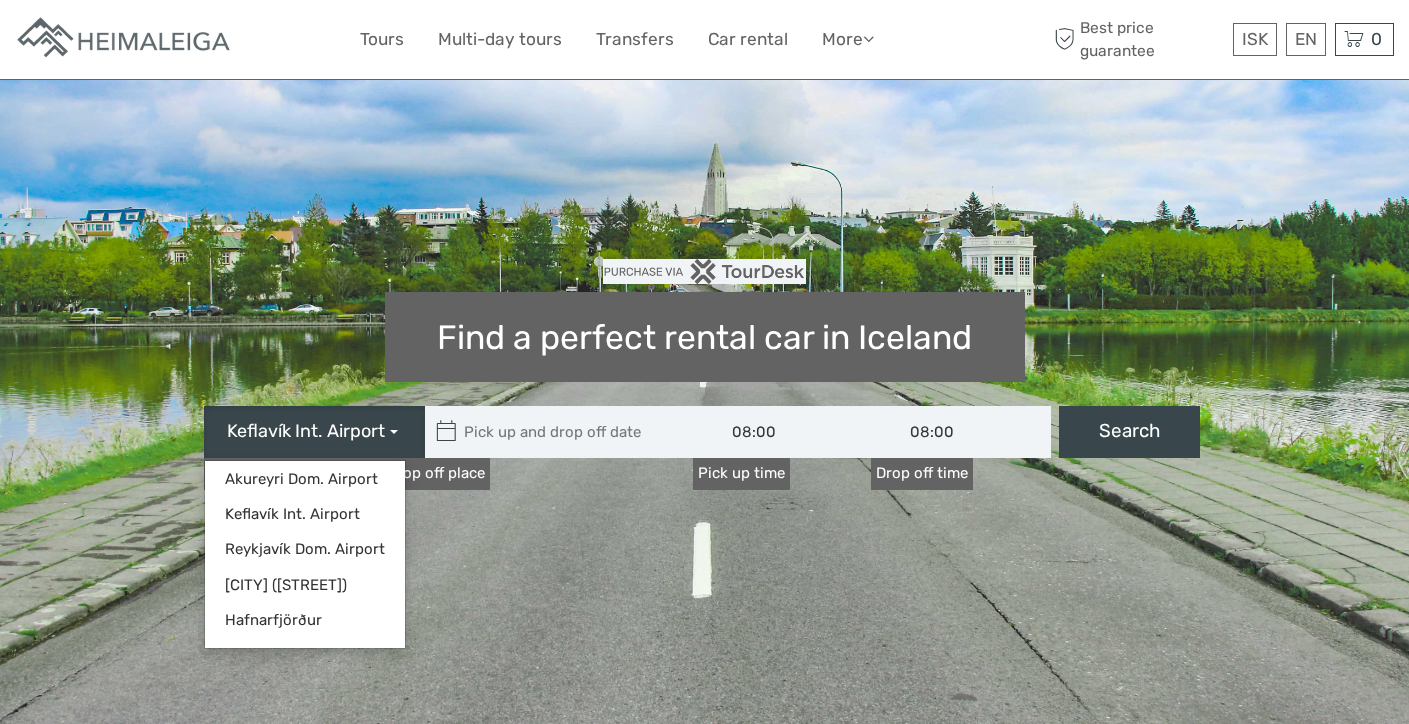 click on "Find a perfect rental car in Iceland
[LOCATION]
[LOCATION]
[LOCATION]
[LOCATION]
[LOCATION] ([STREET])
[LOCATION]
Pick up time
08:00
08:00
Drop off time
Search
Click to select a different drop off place" at bounding box center (704, 514) 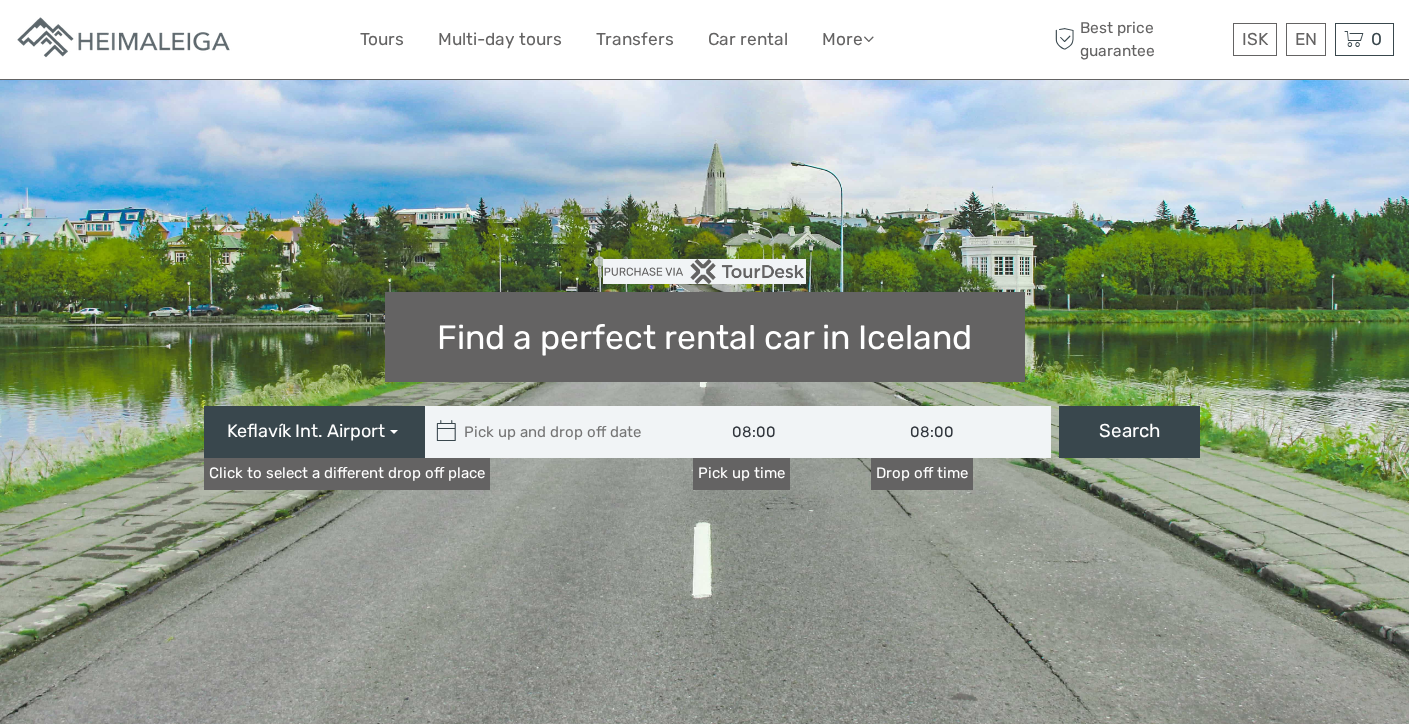 click on "Click to select a different drop off place" at bounding box center (347, 473) 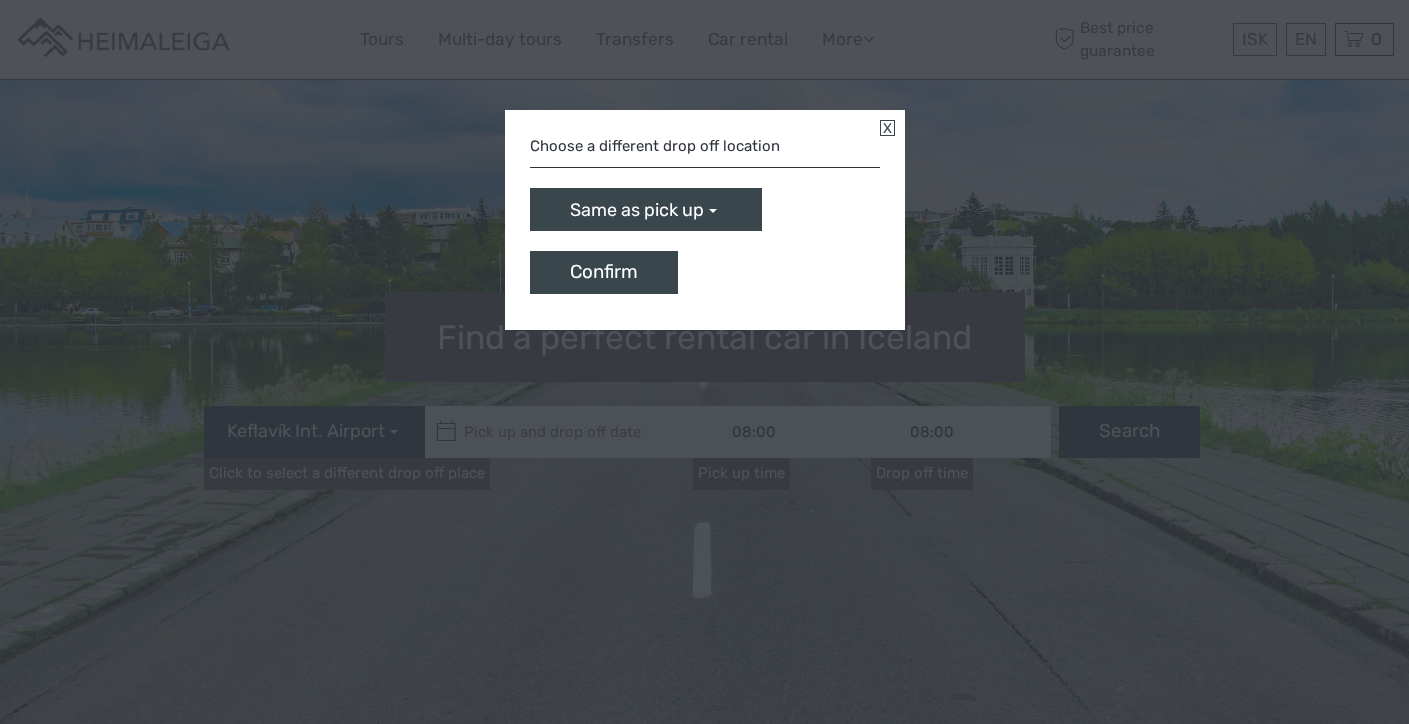 click on "Same as pick up" at bounding box center (637, 211) 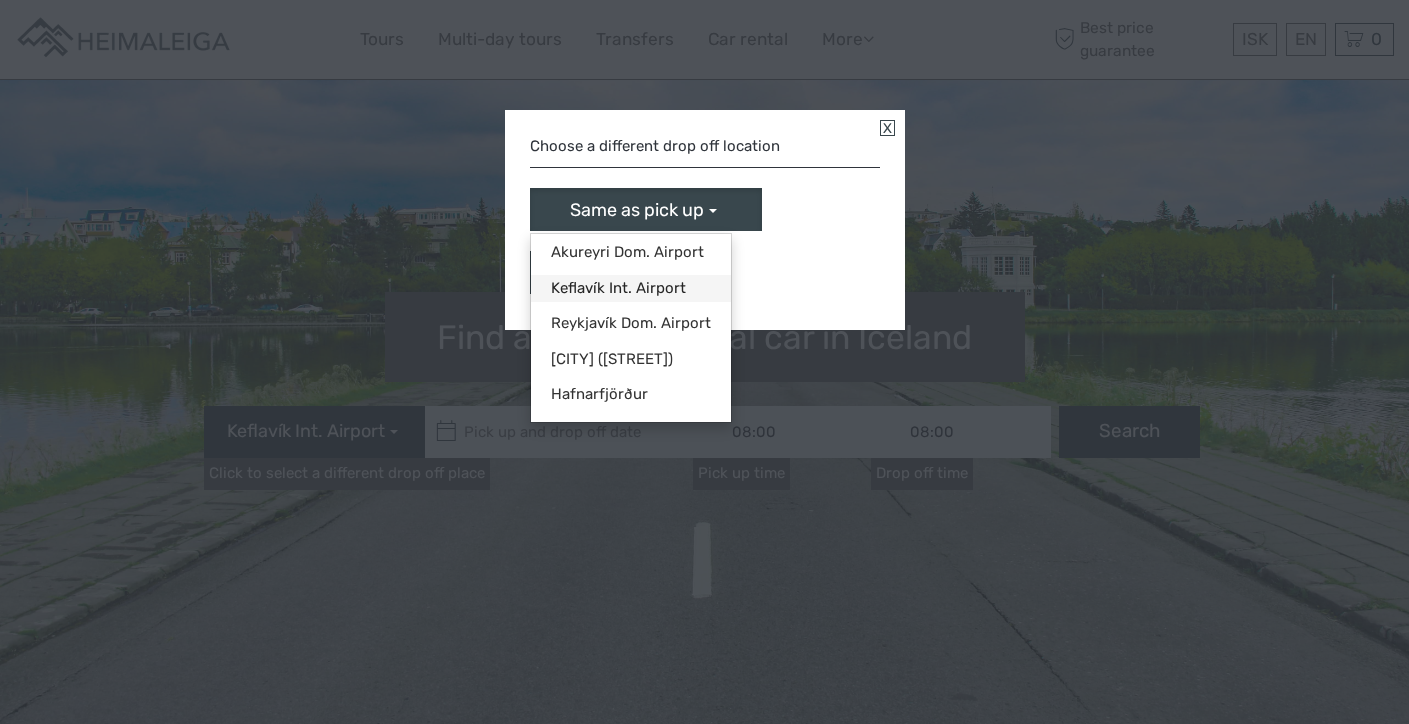 click on "Keflavík Int. Airport" at bounding box center [631, 288] 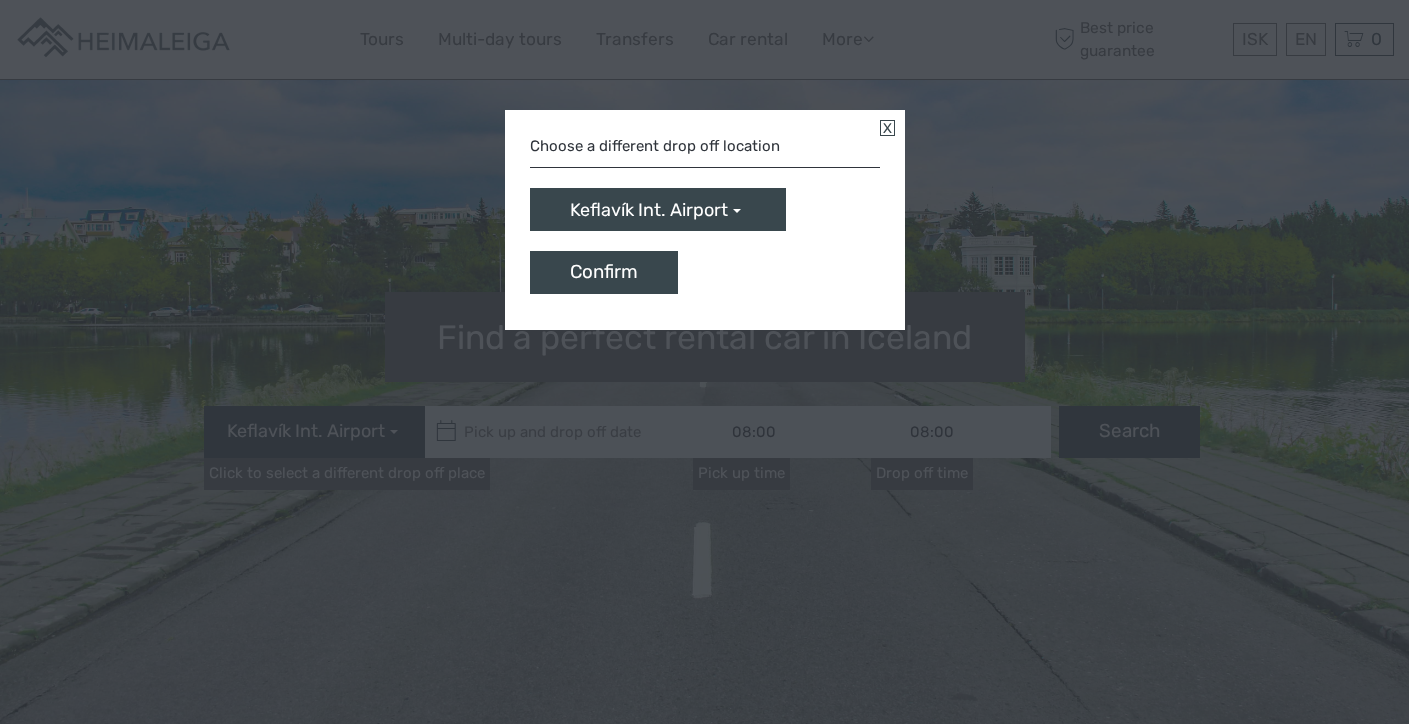 click on "Confirm" at bounding box center (604, 272) 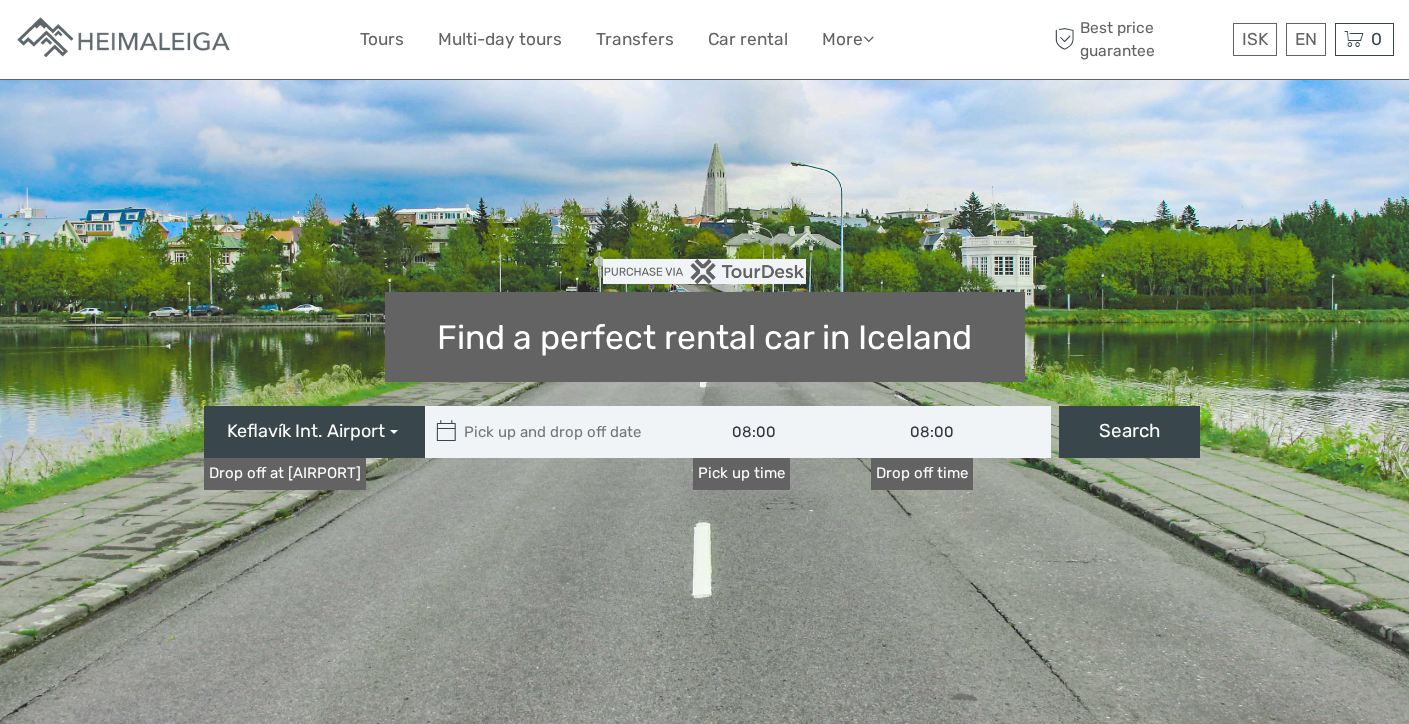 click on "Keflavík Int. Airport" at bounding box center (306, 432) 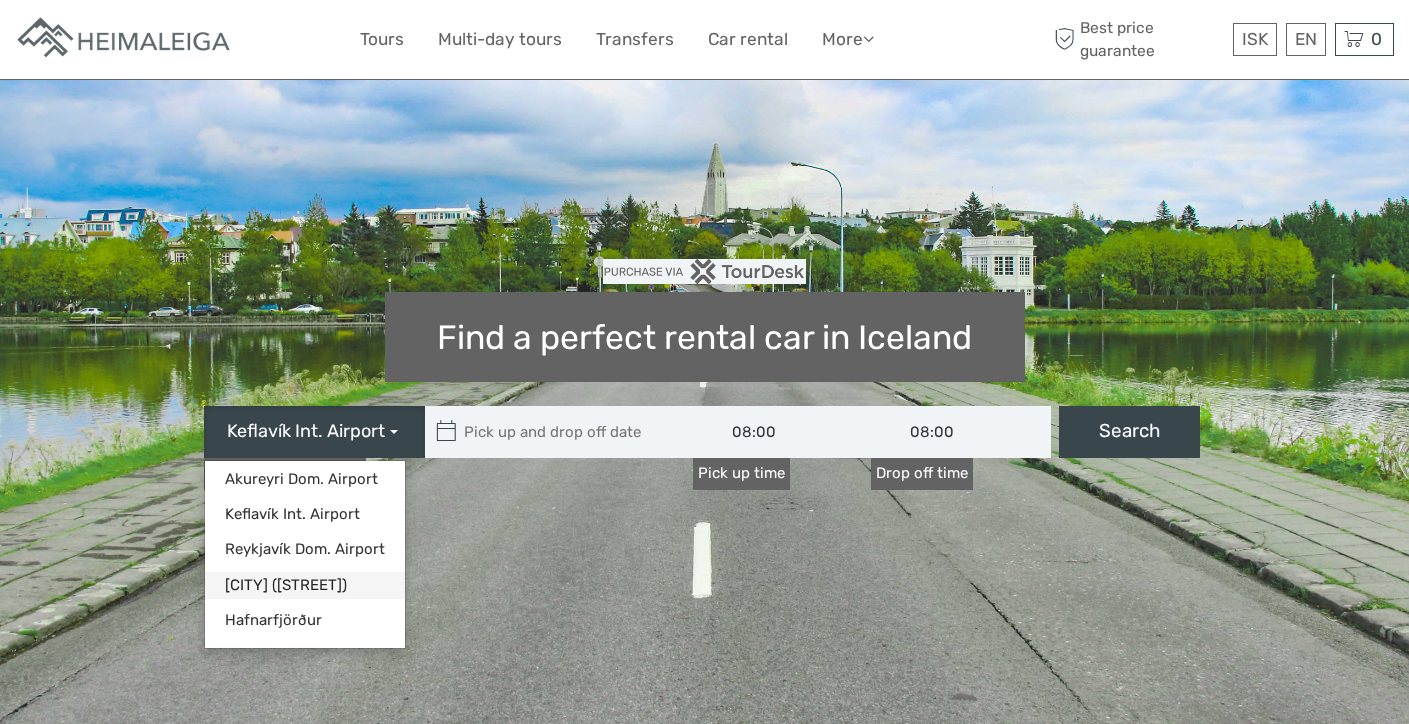 click on "[CITY] ([STREET])" at bounding box center (305, 585) 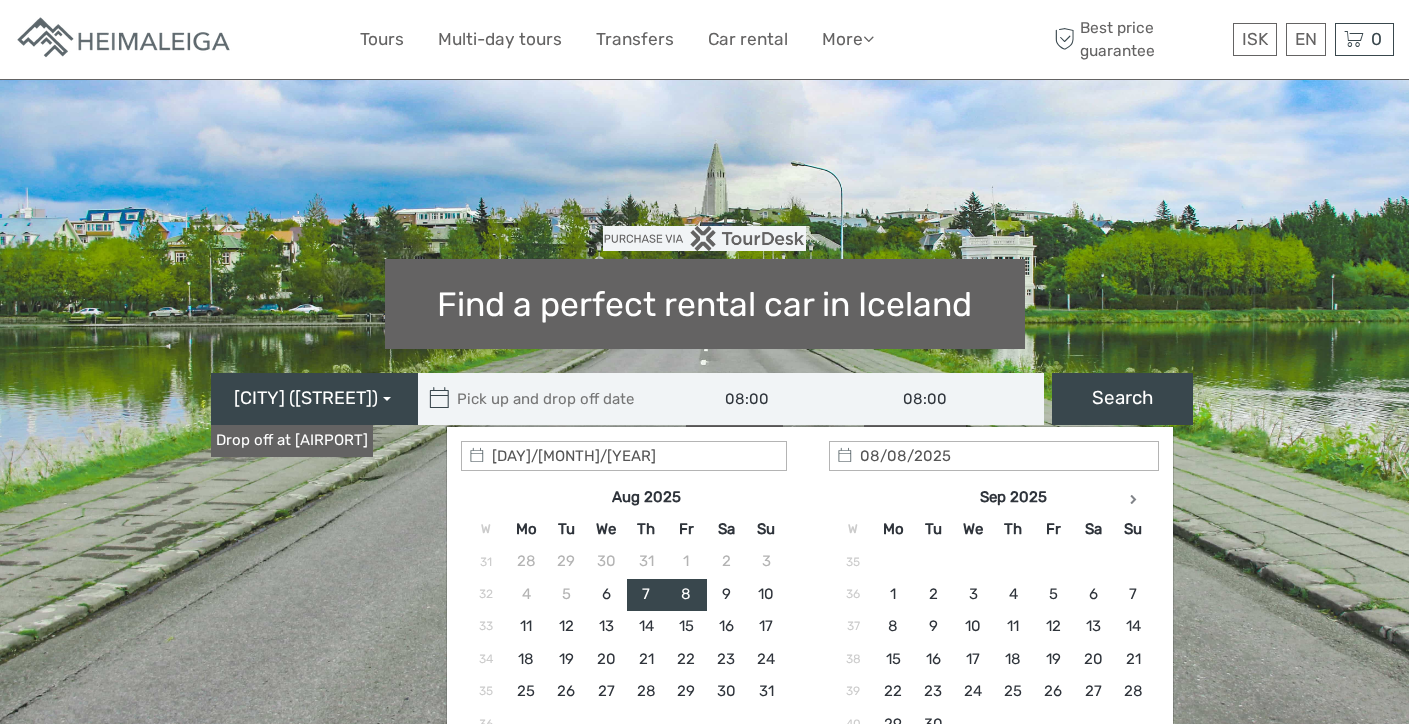 scroll, scrollTop: 115, scrollLeft: 0, axis: vertical 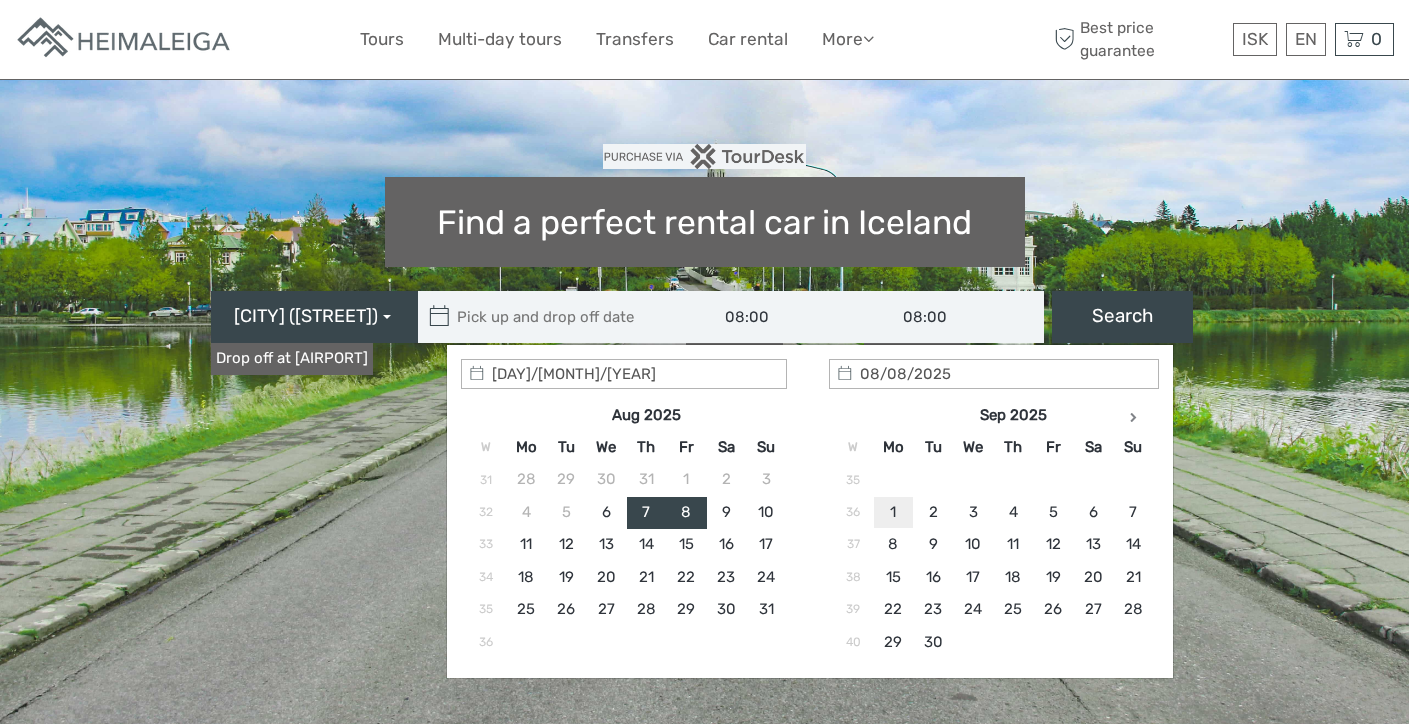 type on "[DAY]/[MONTH]/[YEAR]" 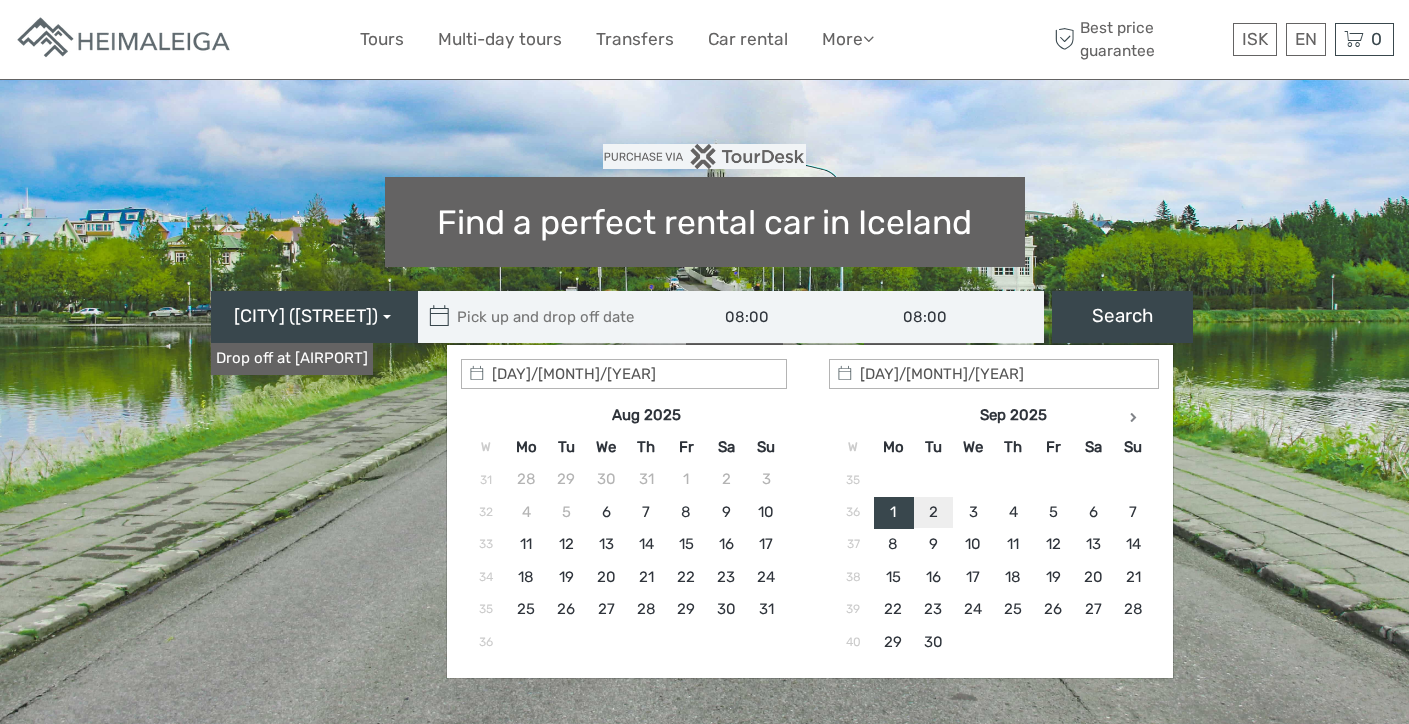 type on "[DAY]/[MONTH]/[YEAR]" 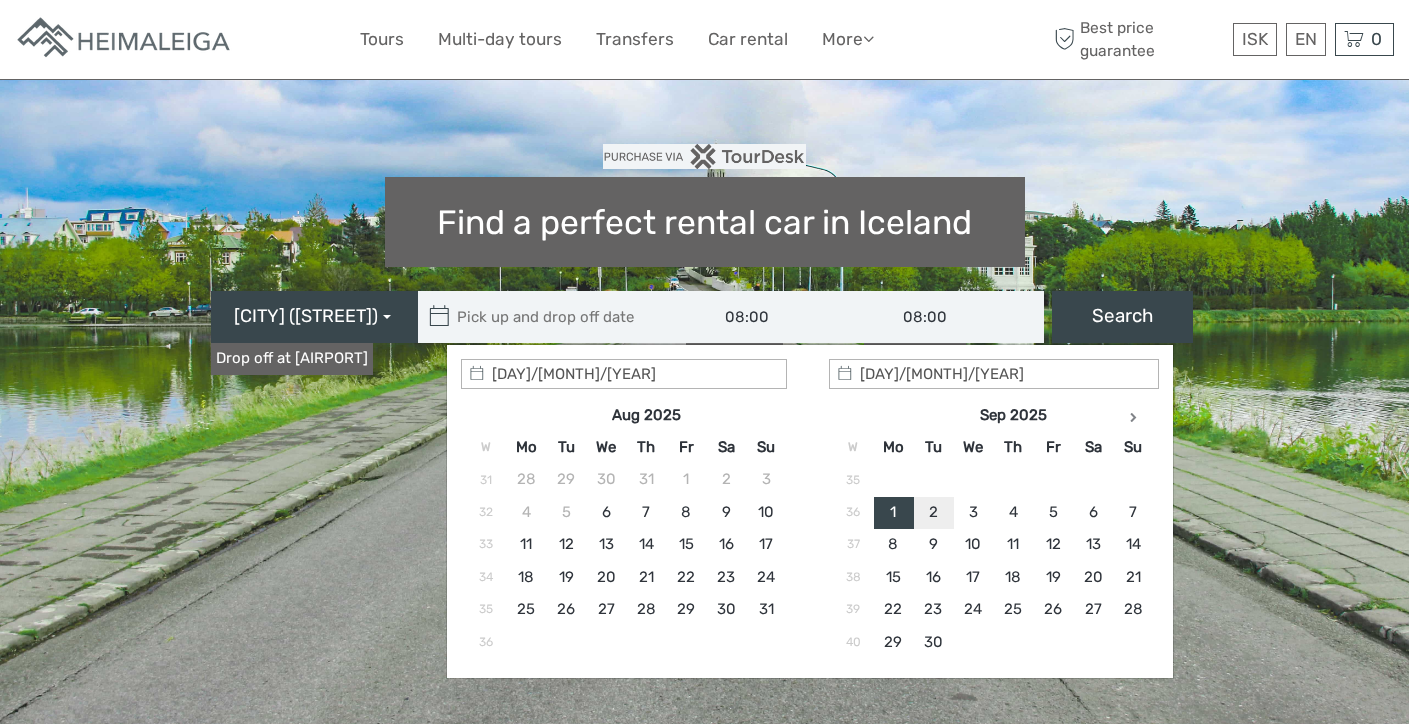 type on "[DAY]/[MONTH]/[YEAR]  -  [DAY]/[MONTH]/[YEAR]" 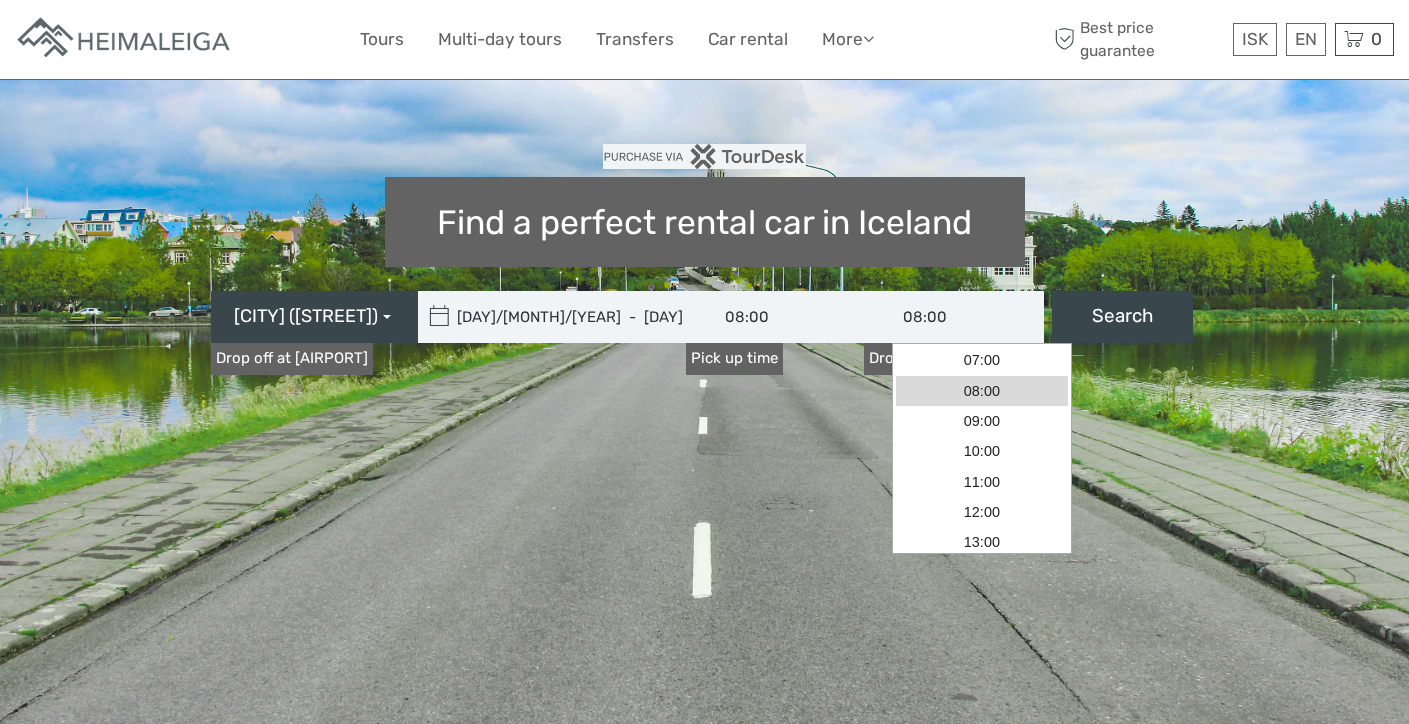 click on "08:00" at bounding box center (954, 317) 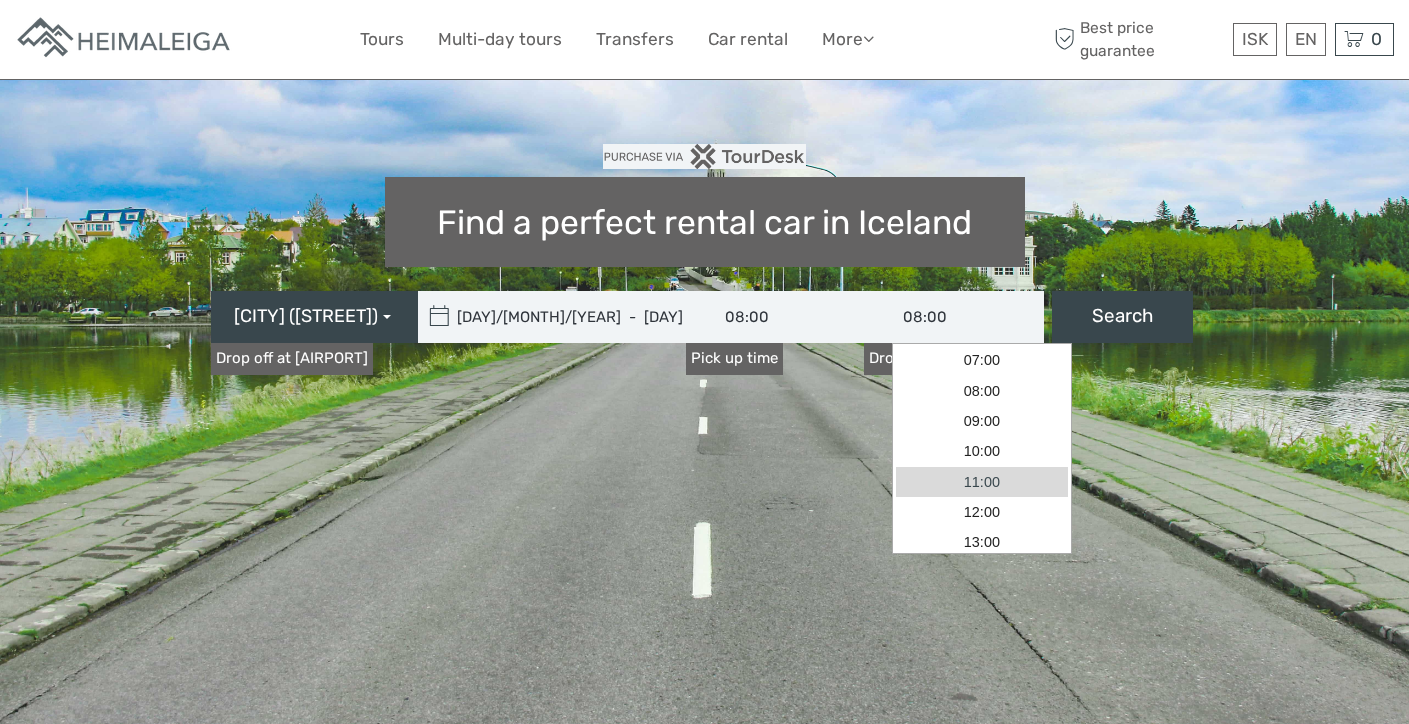 scroll, scrollTop: 0, scrollLeft: 0, axis: both 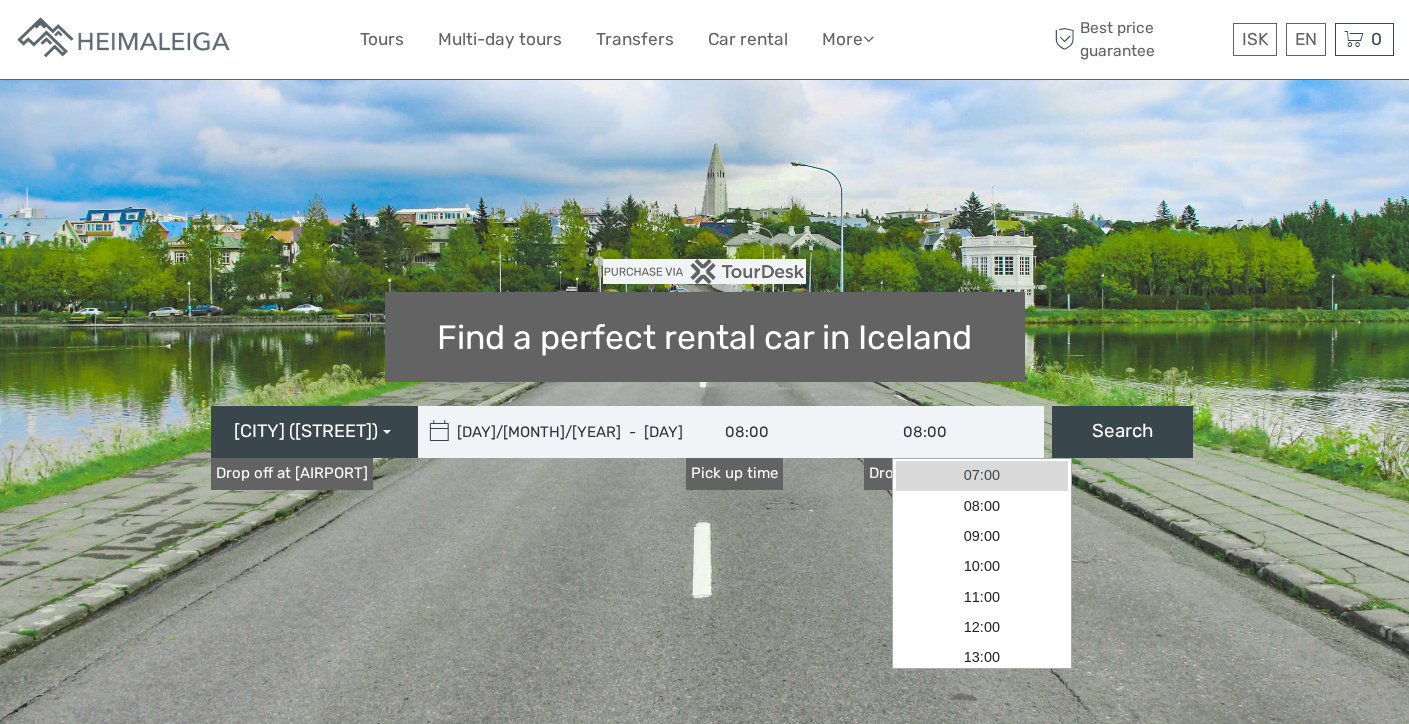click on "07:00" at bounding box center [982, 476] 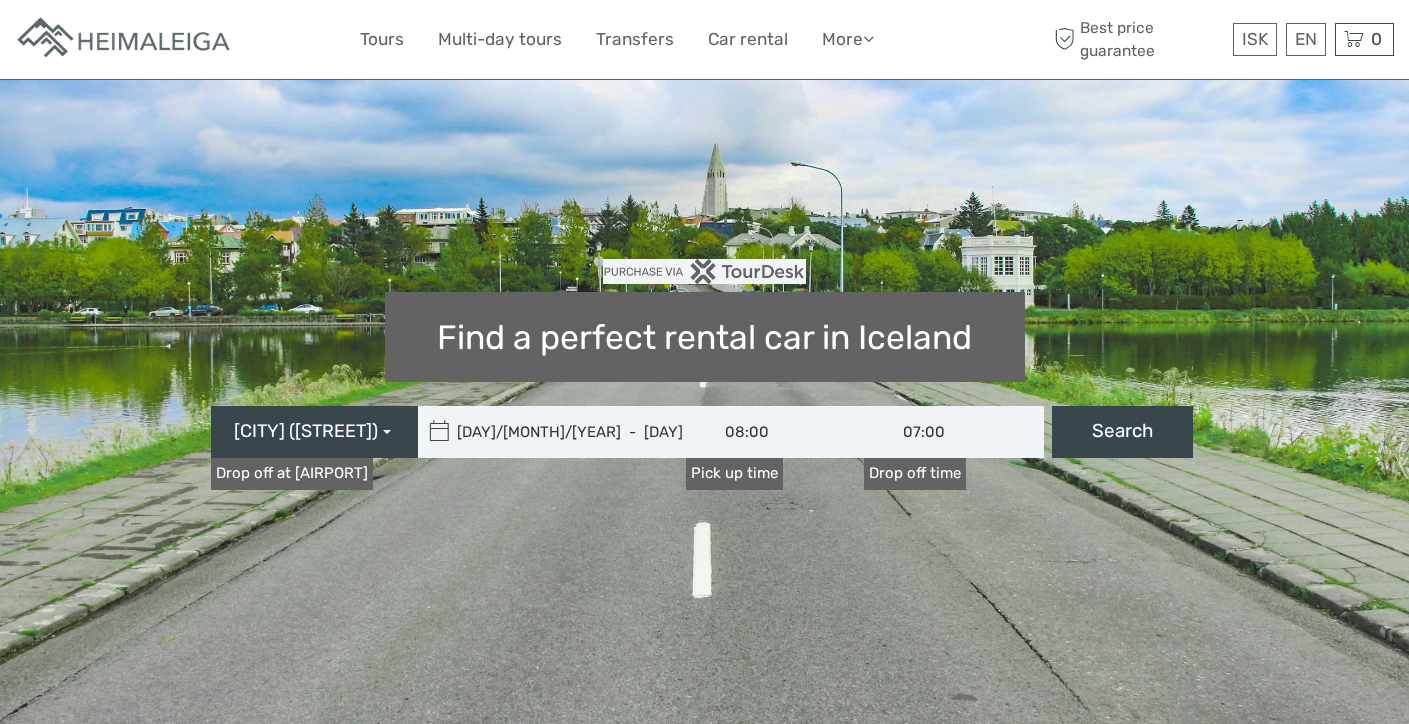 scroll, scrollTop: 113, scrollLeft: 0, axis: vertical 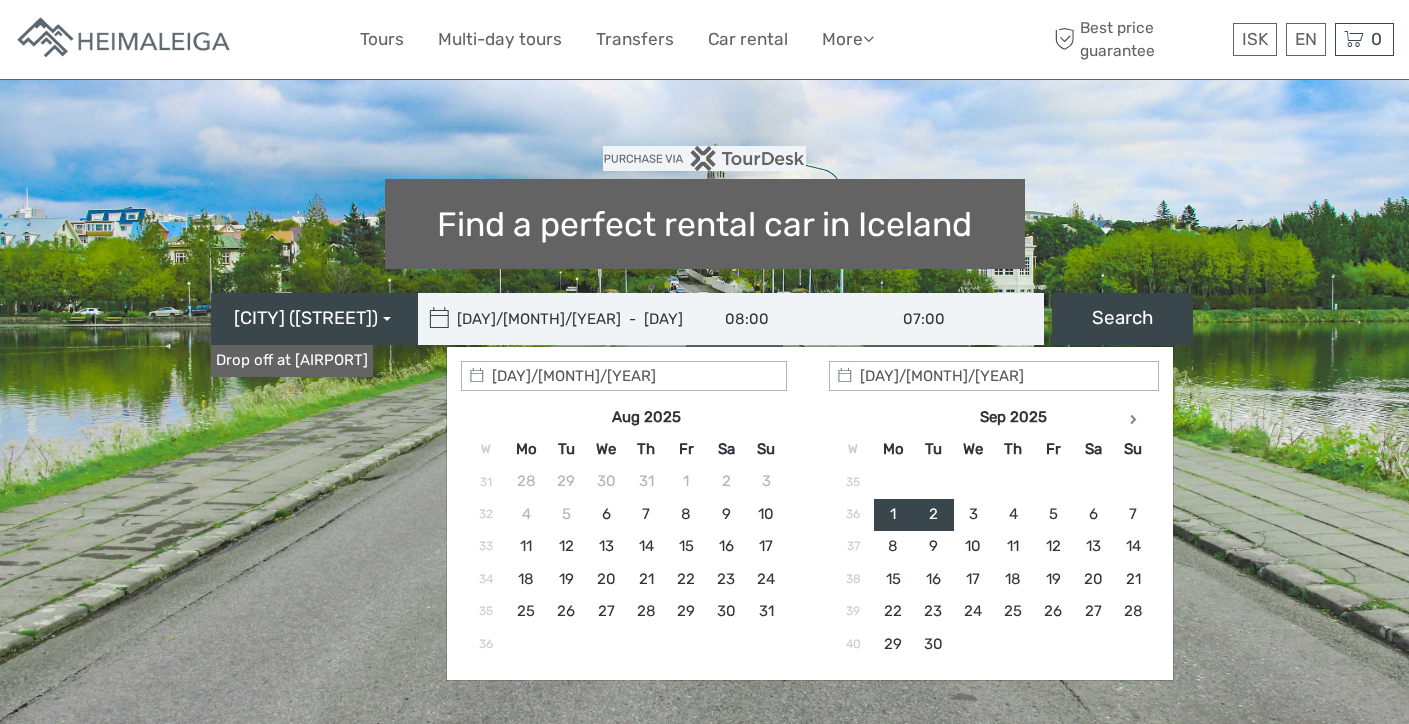 click on "[DAY]/[MONTH]/[YEAR]  -  [DAY]/[MONTH]/[YEAR]" at bounding box center (553, 319) 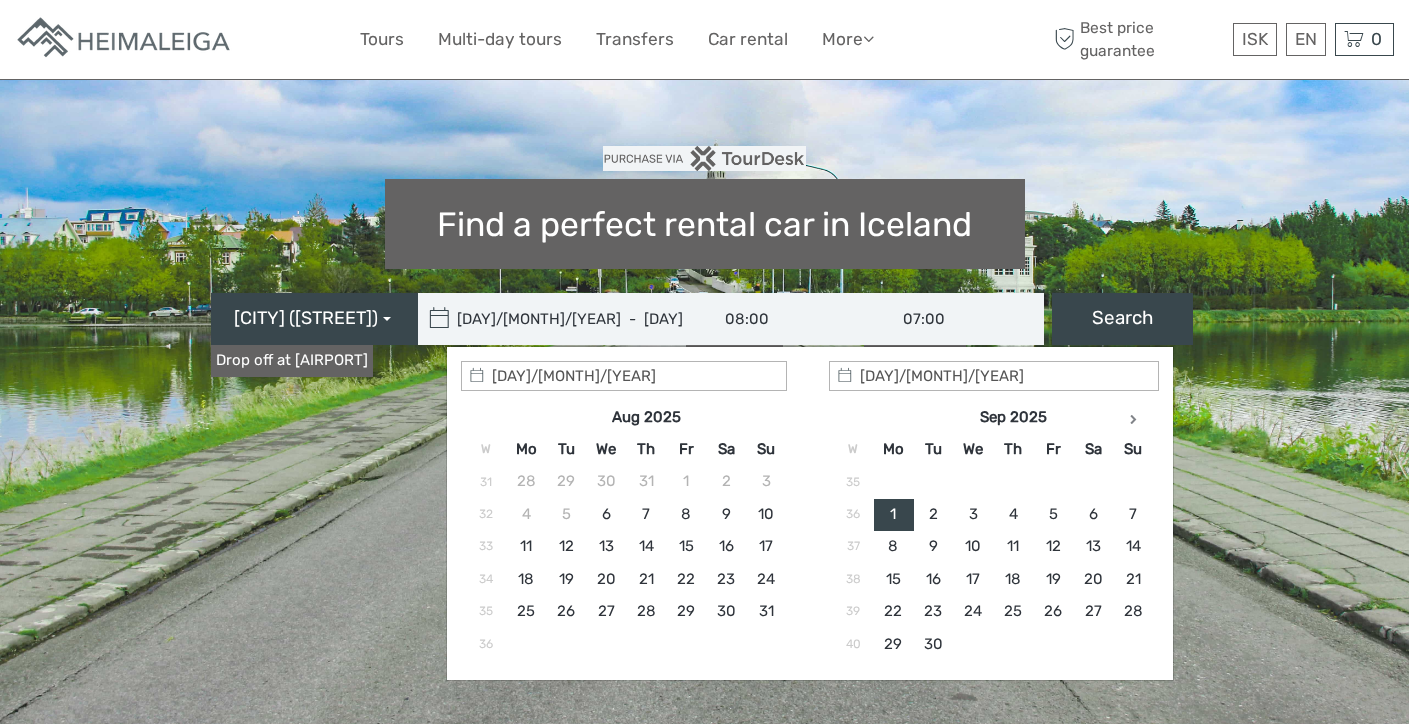 type on "[DAY]/[MONTH]/[YEAR]" 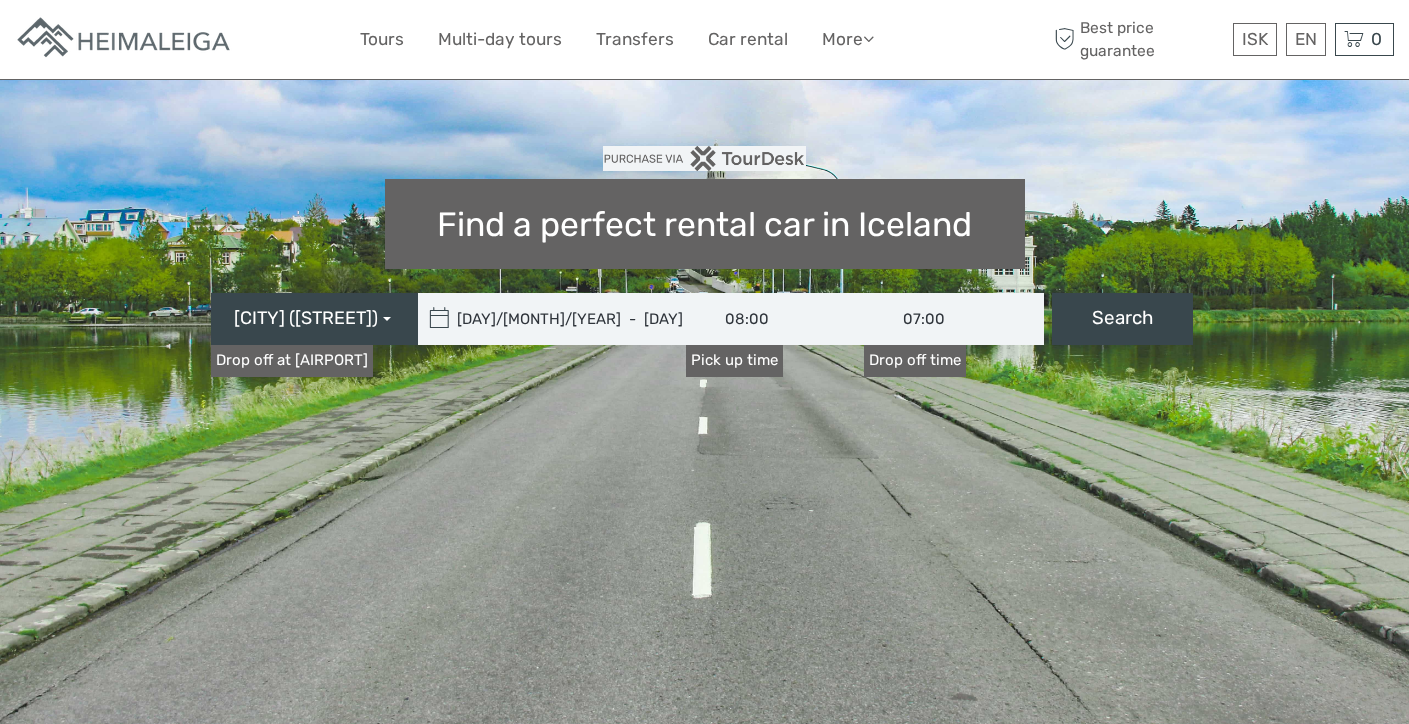 click on "Search" at bounding box center [1122, 319] 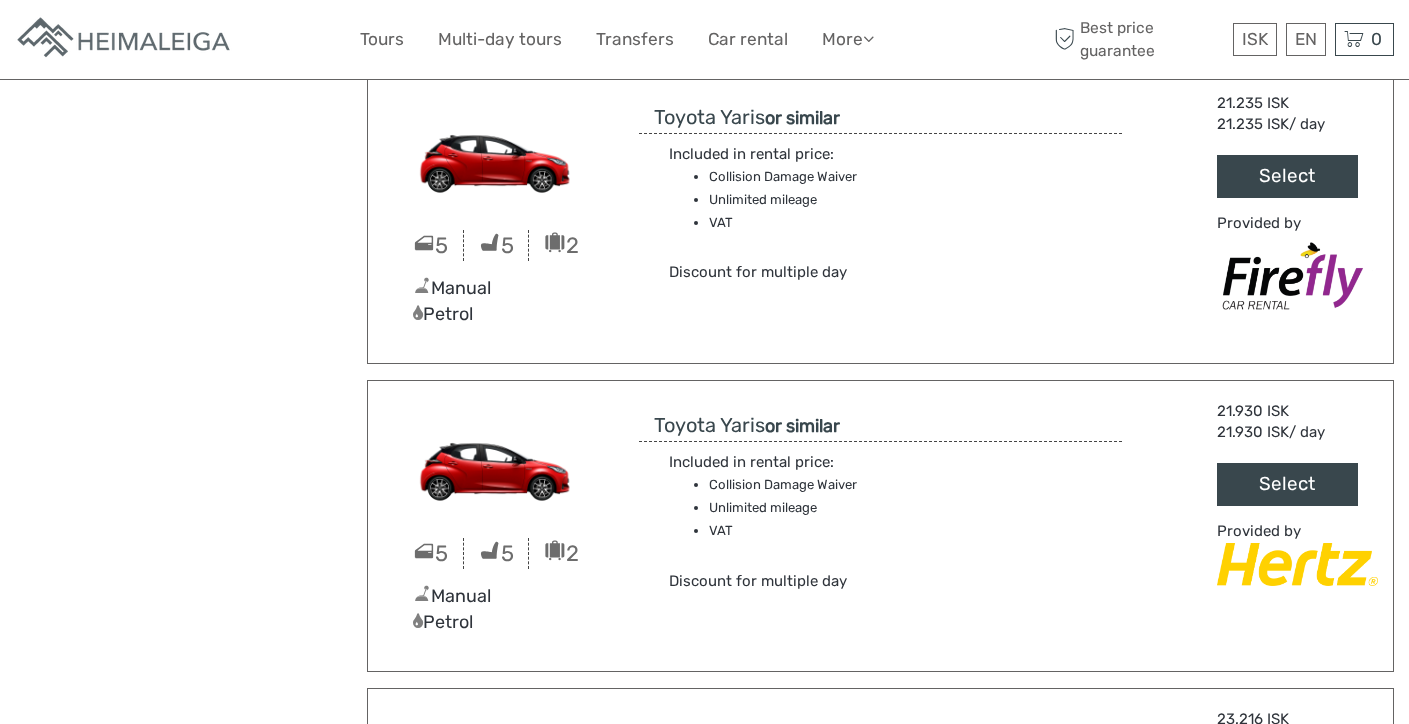 scroll, scrollTop: 786, scrollLeft: 0, axis: vertical 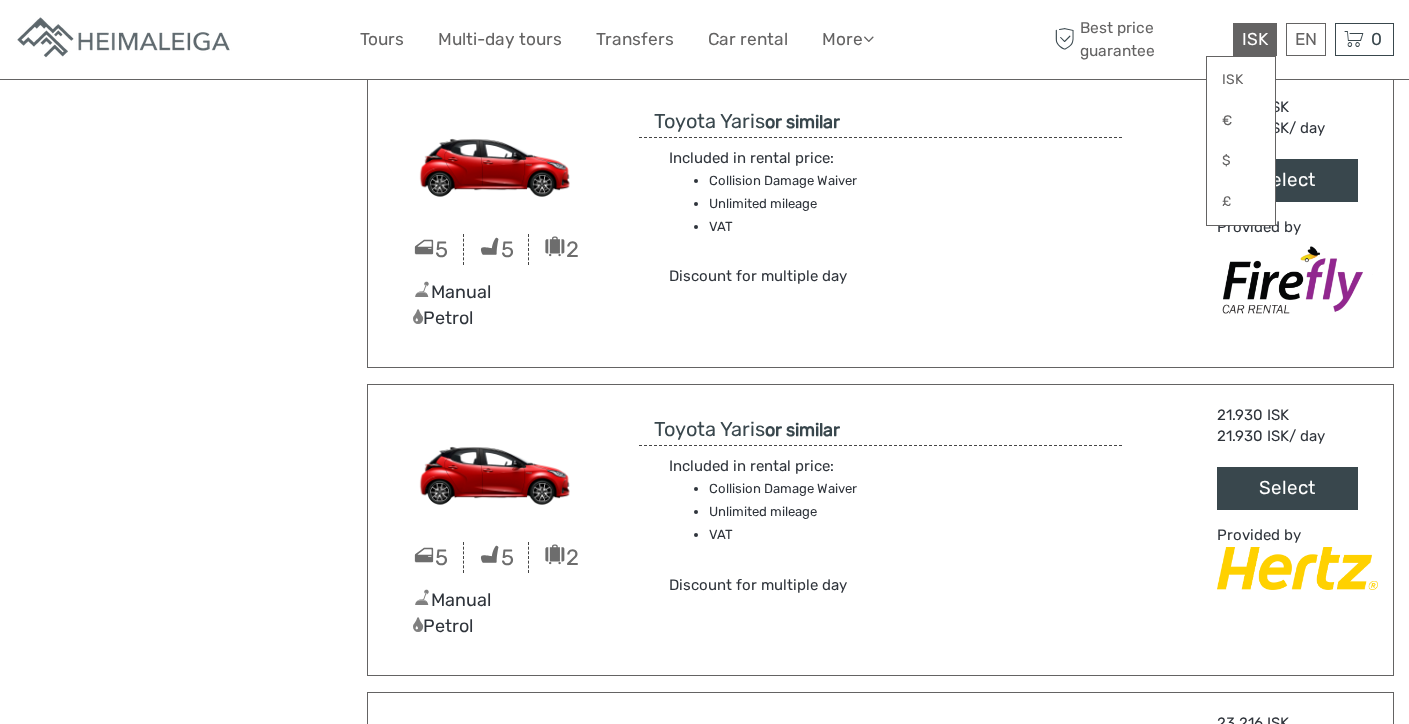 click on "ISK" at bounding box center (1255, 39) 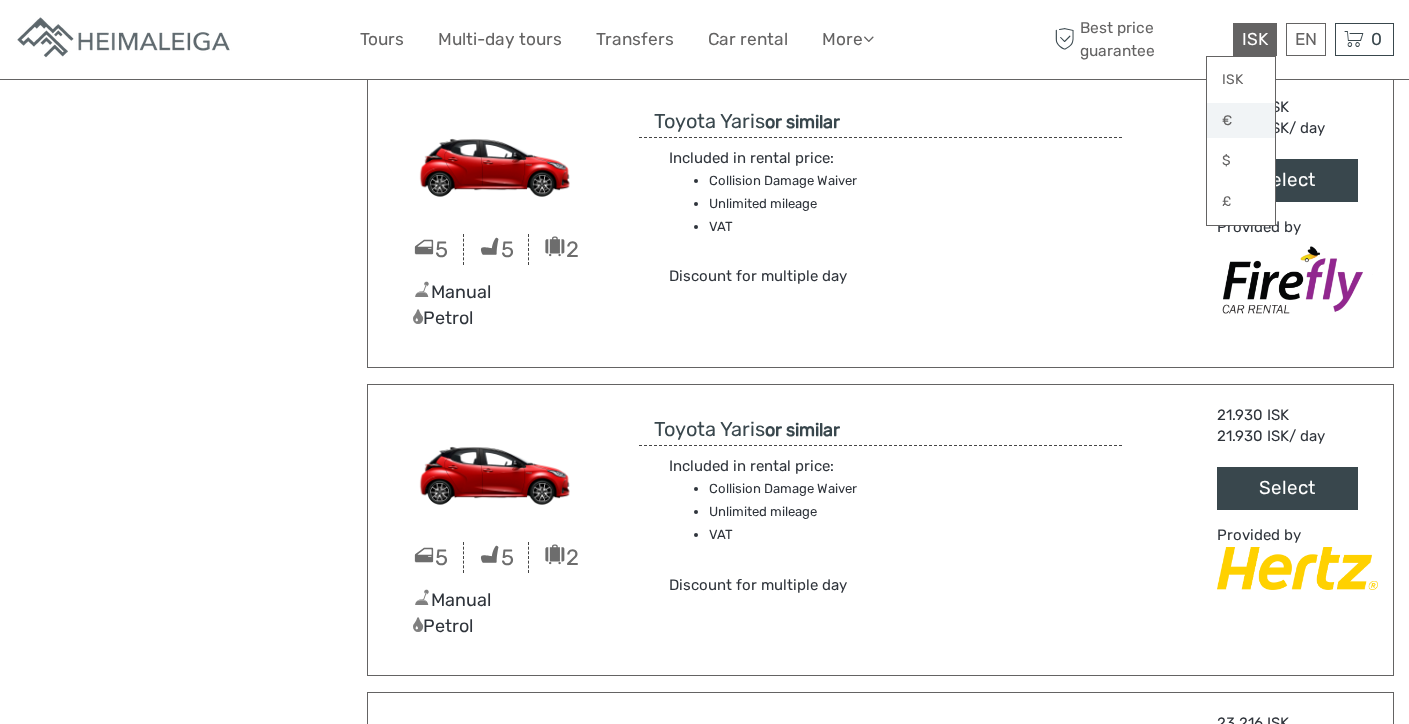 click on "€" at bounding box center (1241, 121) 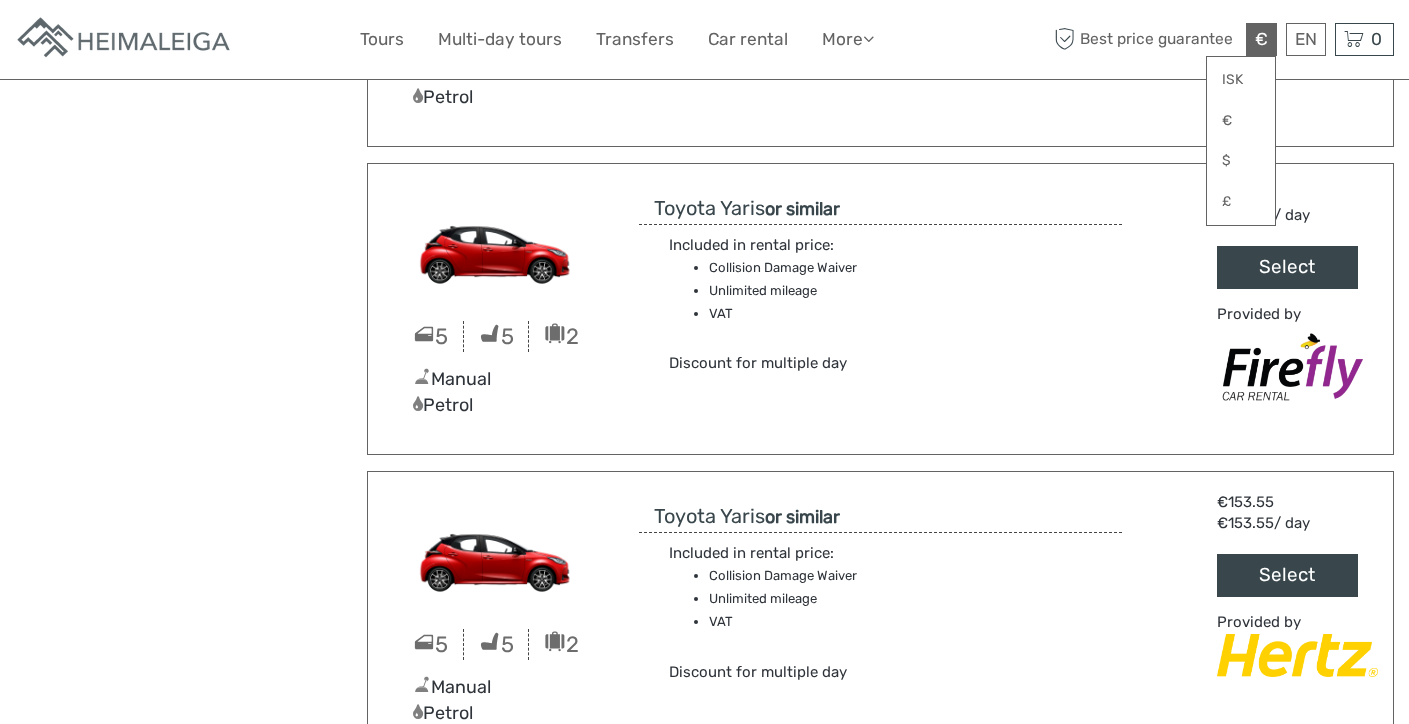 scroll, scrollTop: 637, scrollLeft: 0, axis: vertical 